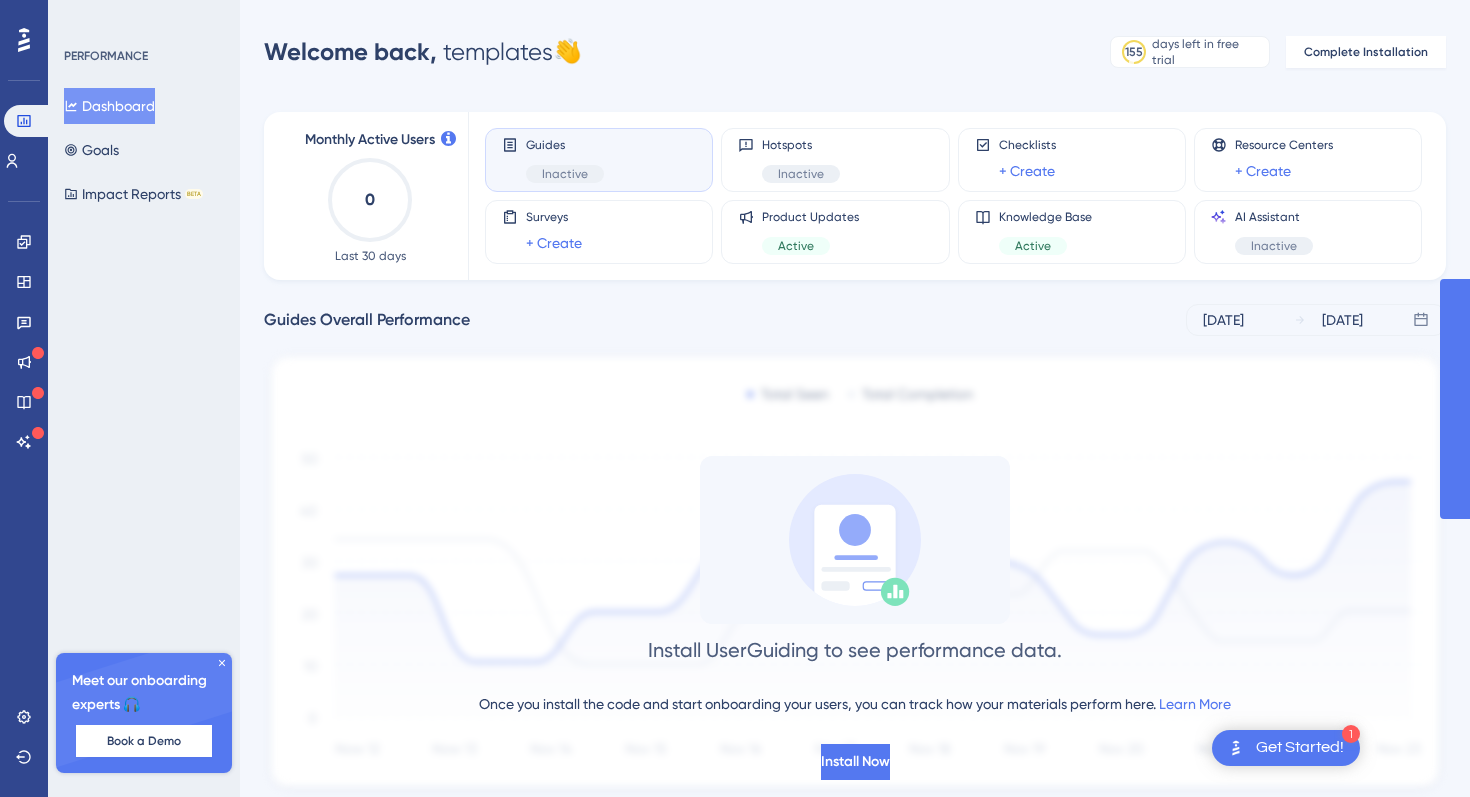 scroll, scrollTop: 0, scrollLeft: 0, axis: both 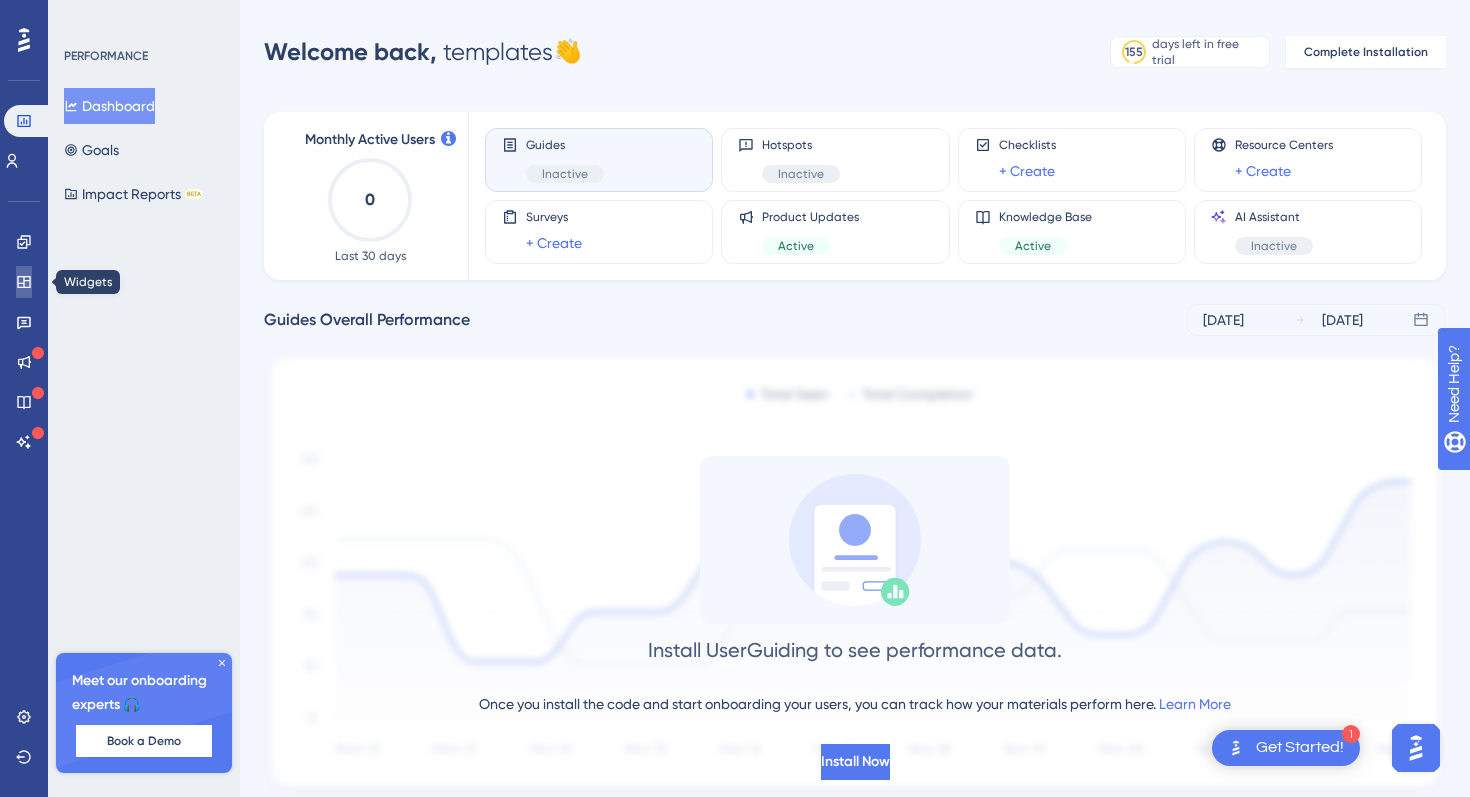 click 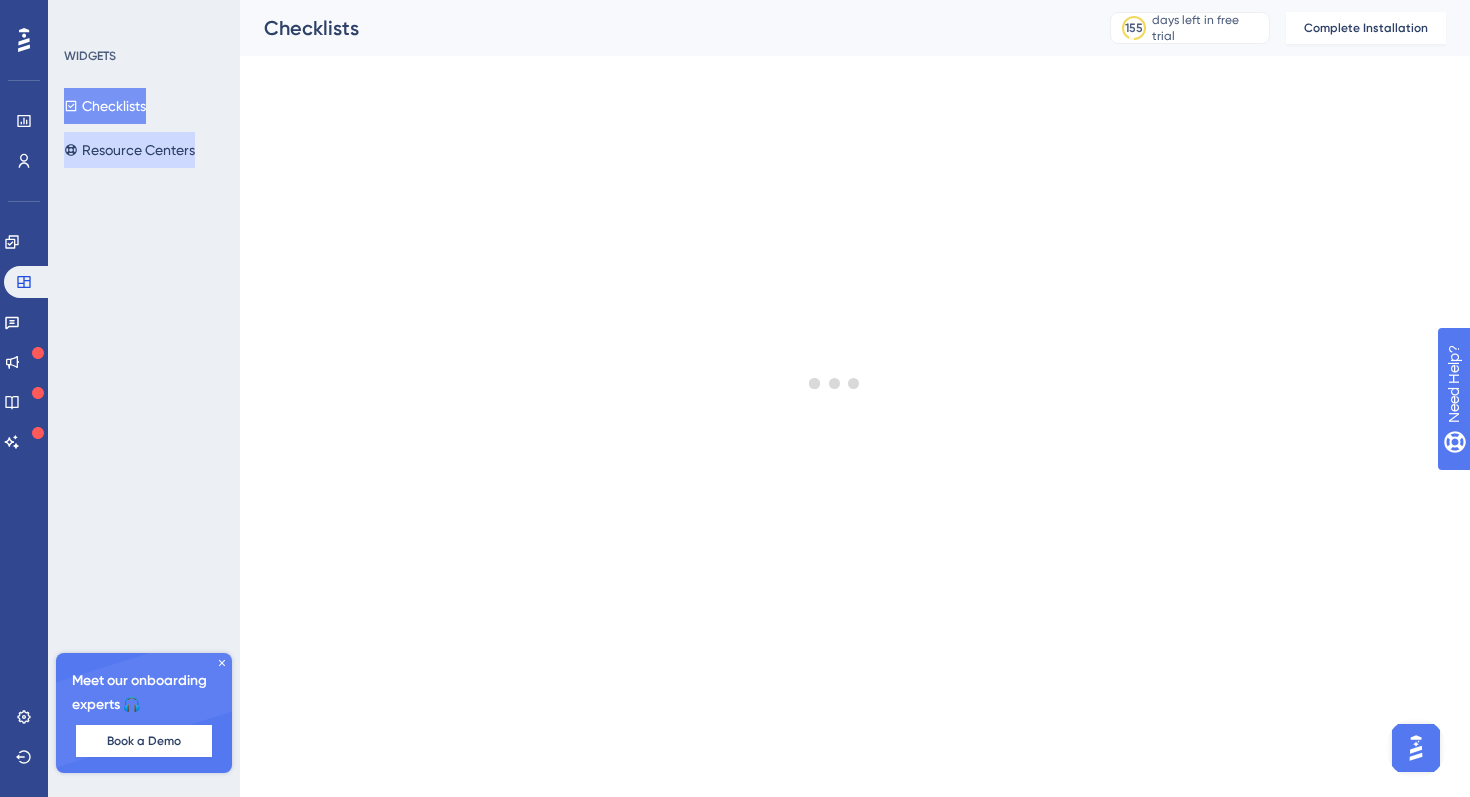 click on "Resource Centers" at bounding box center [129, 150] 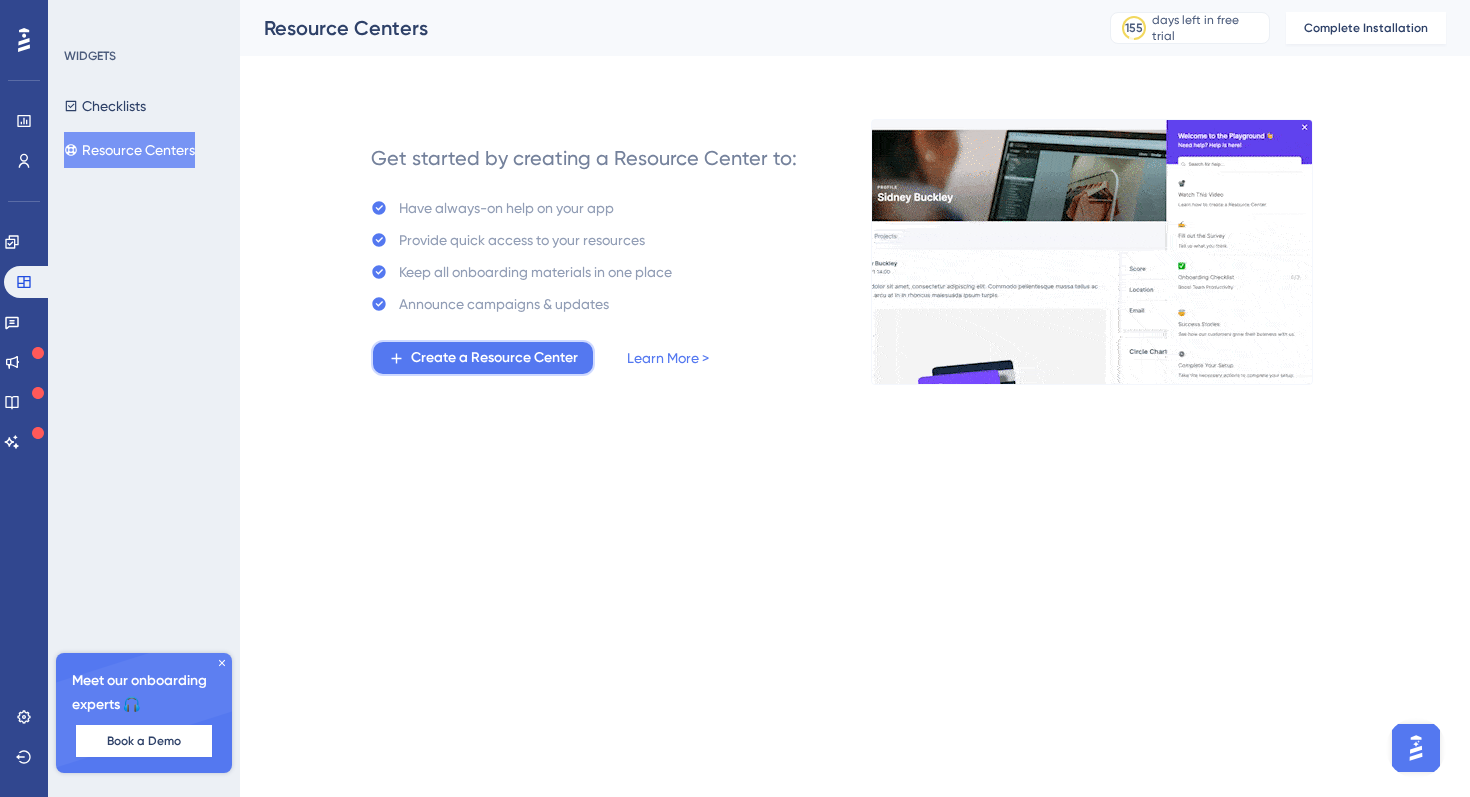 click on "Create a Resource Center" at bounding box center (494, 358) 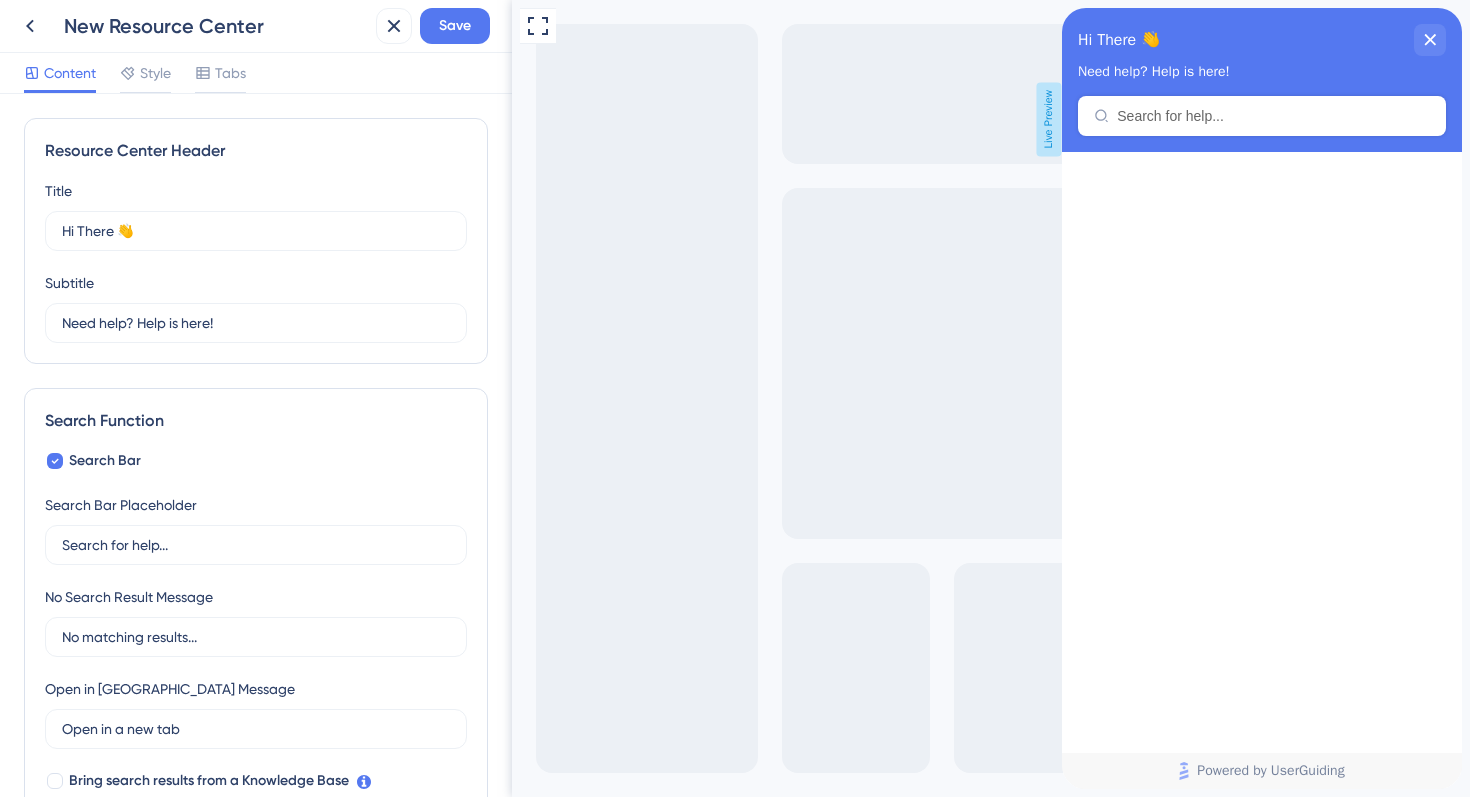 scroll, scrollTop: 0, scrollLeft: 0, axis: both 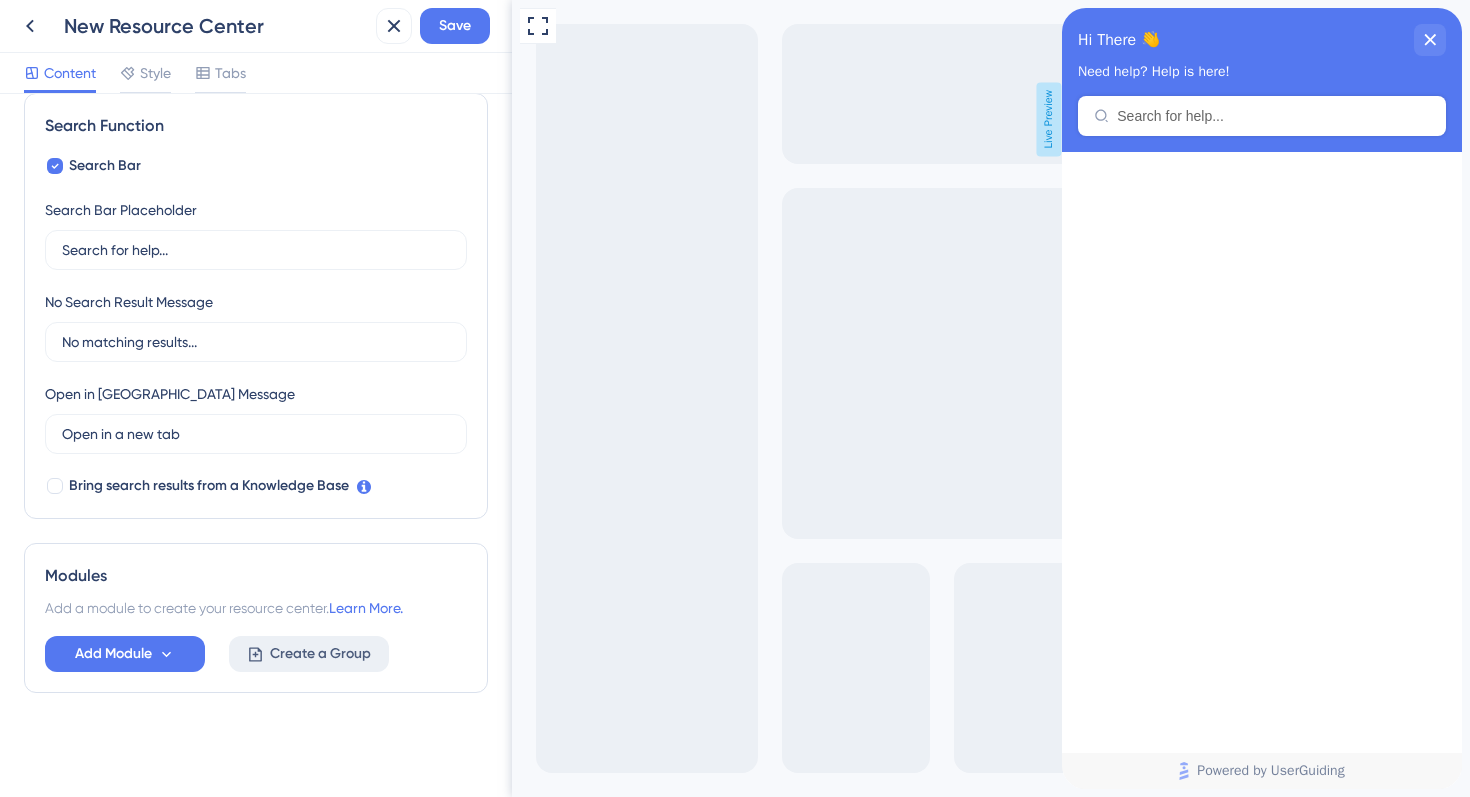 click on "Create a Group" at bounding box center [320, 654] 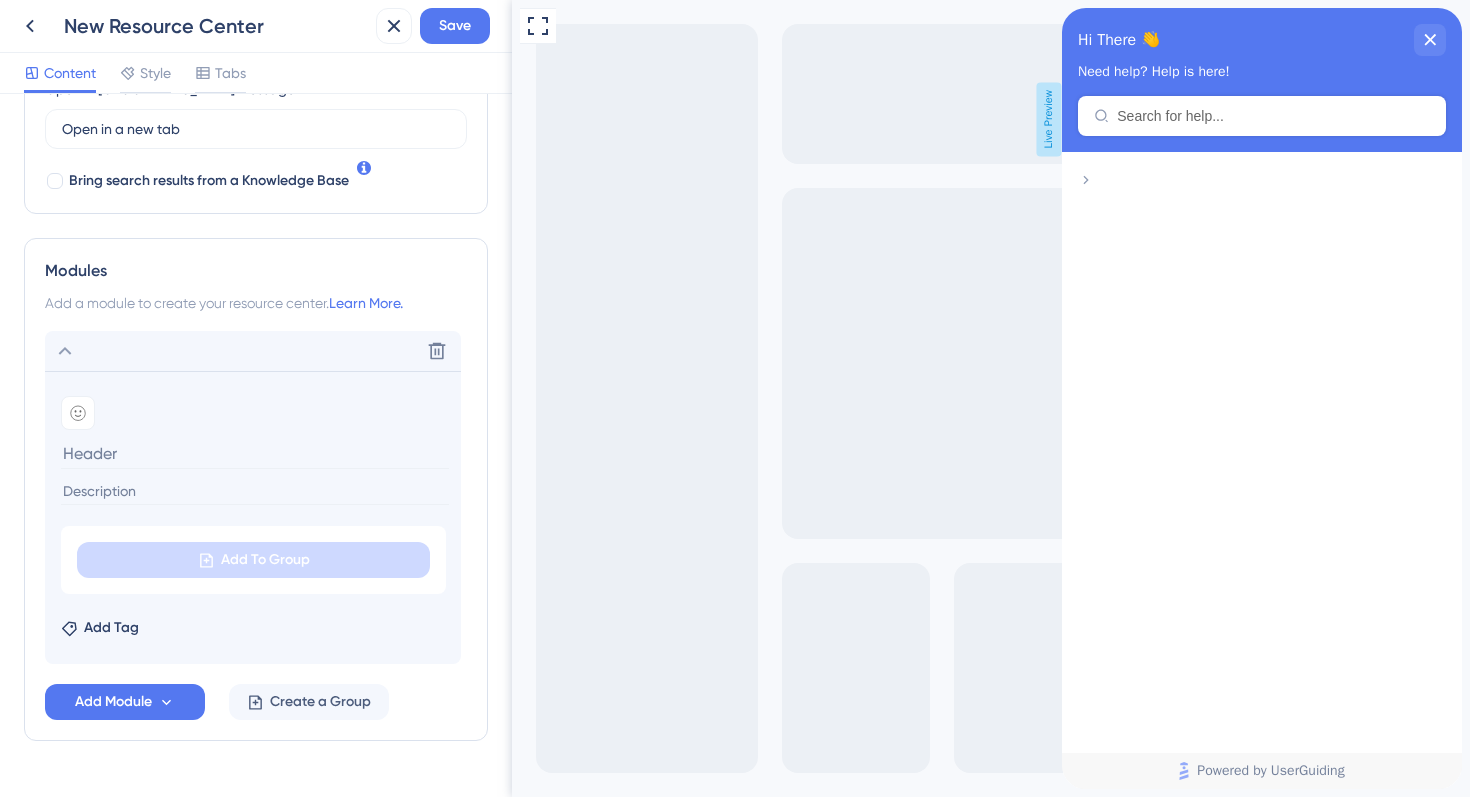 scroll, scrollTop: 614, scrollLeft: 0, axis: vertical 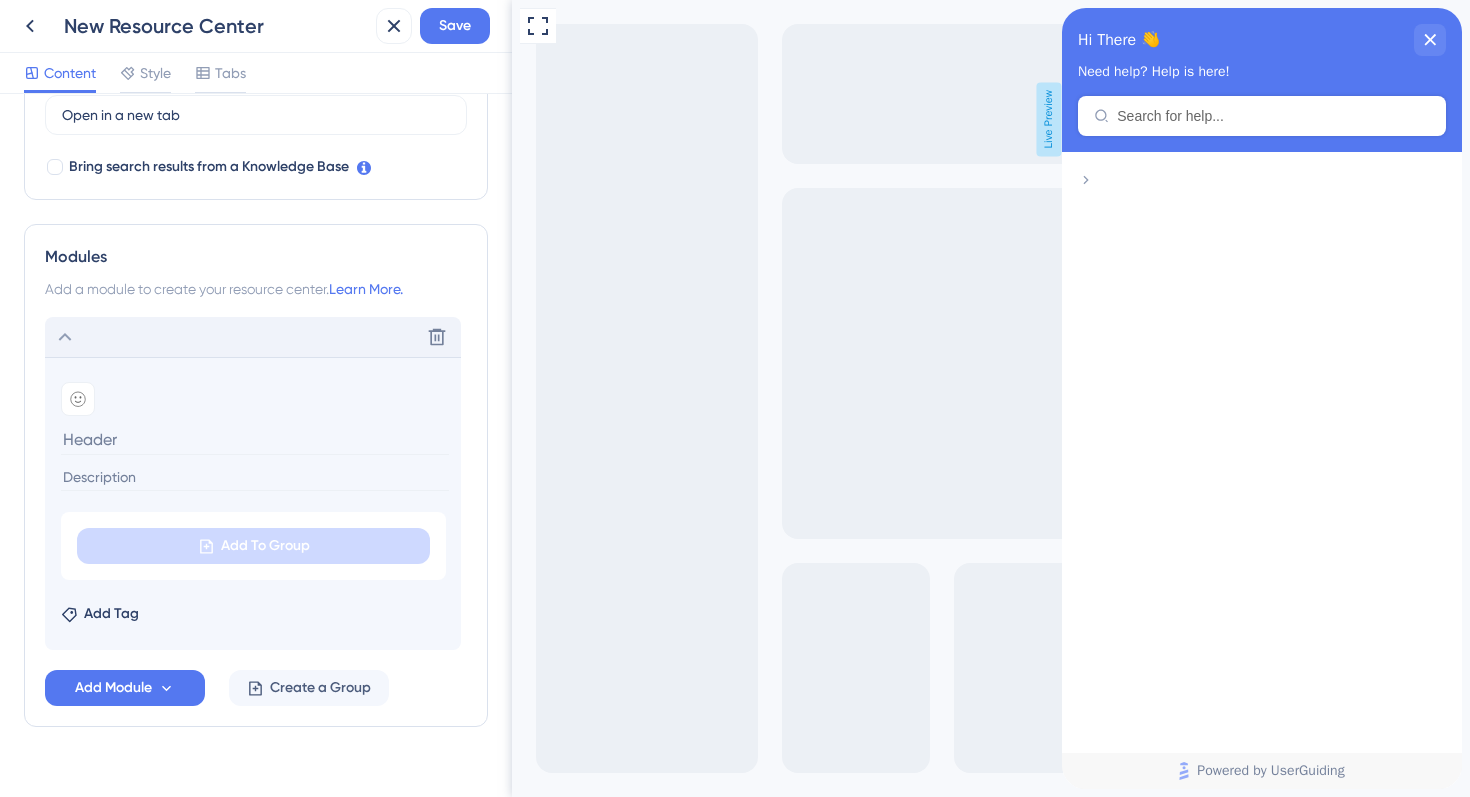 click 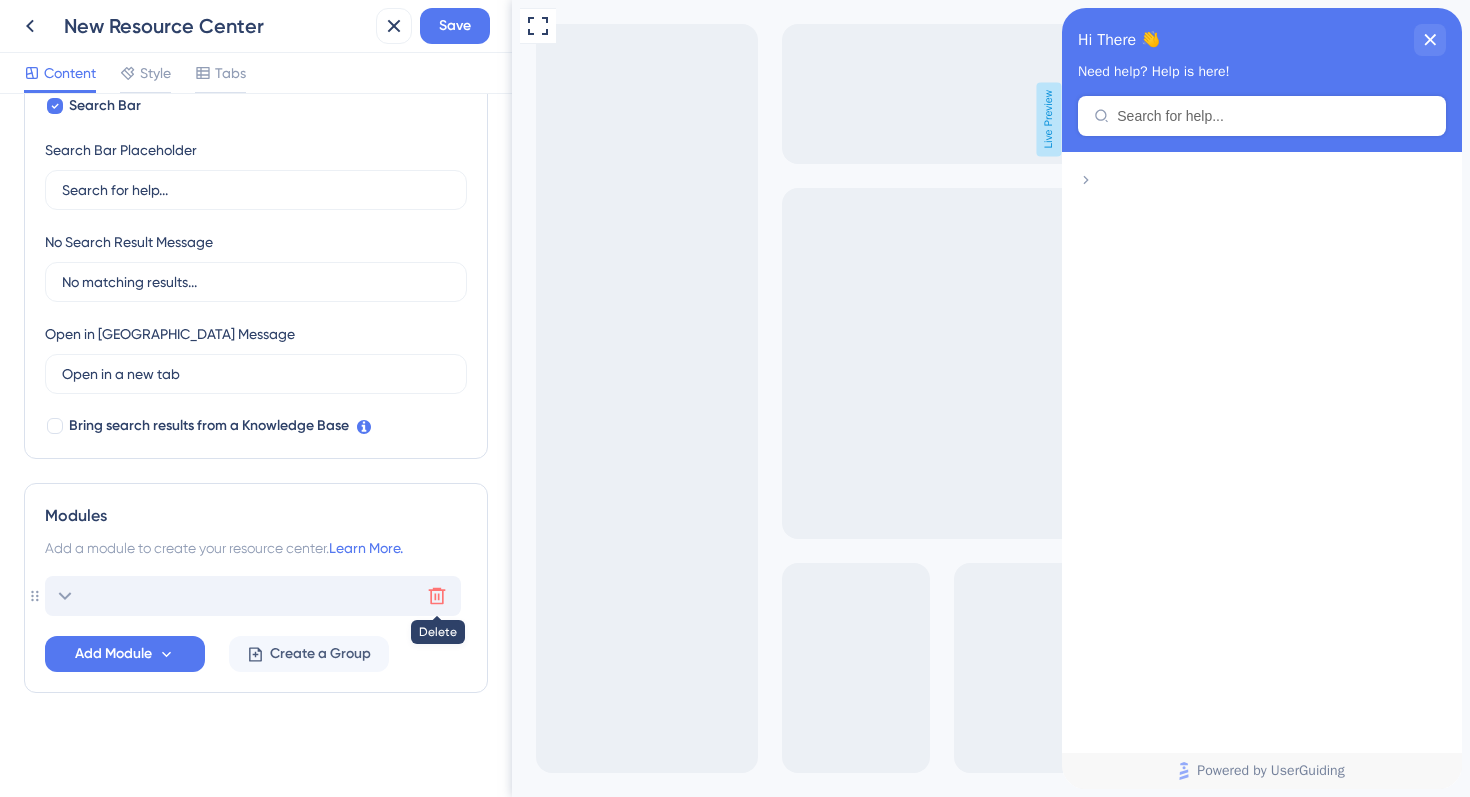 click 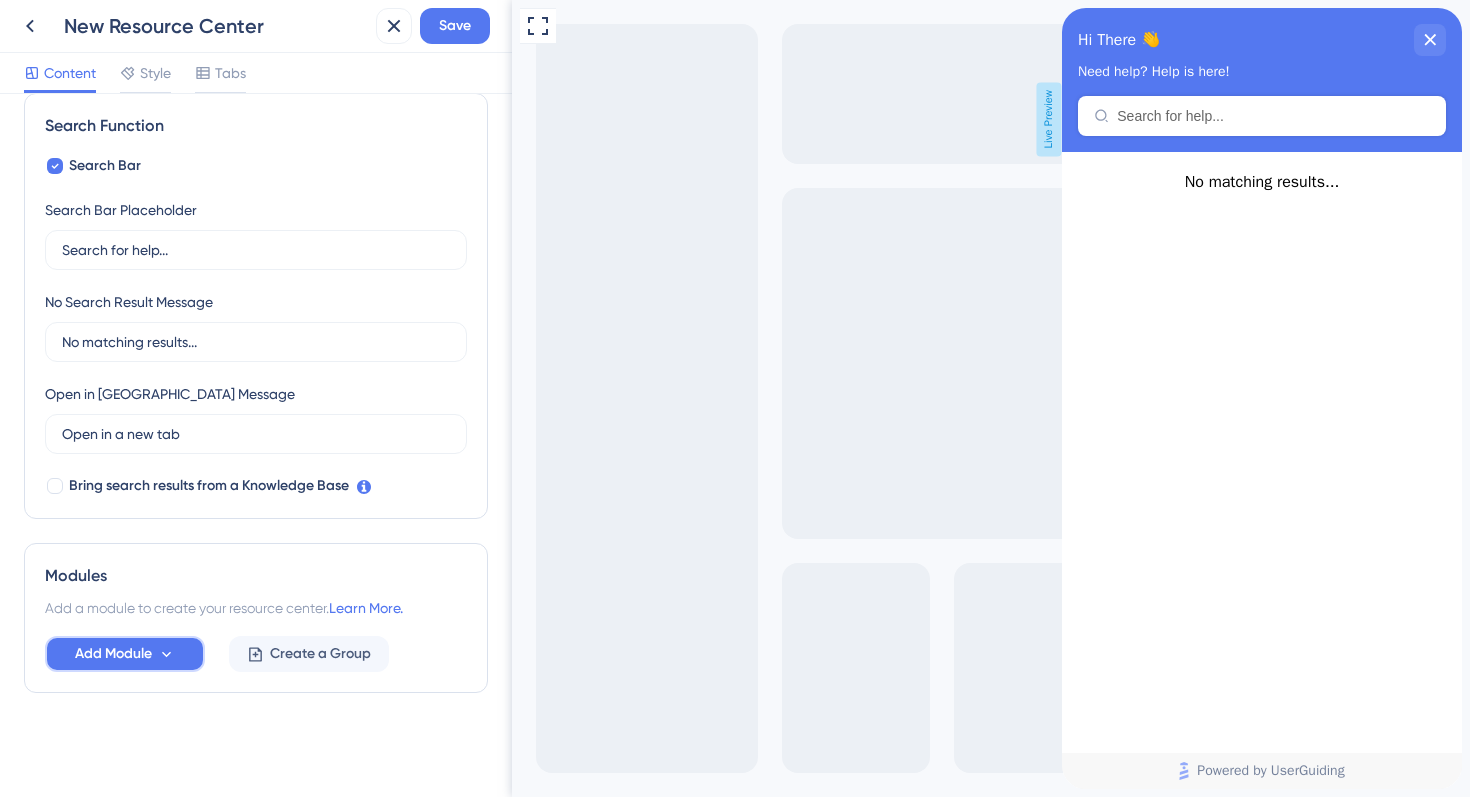 click on "Add Module" at bounding box center [125, 654] 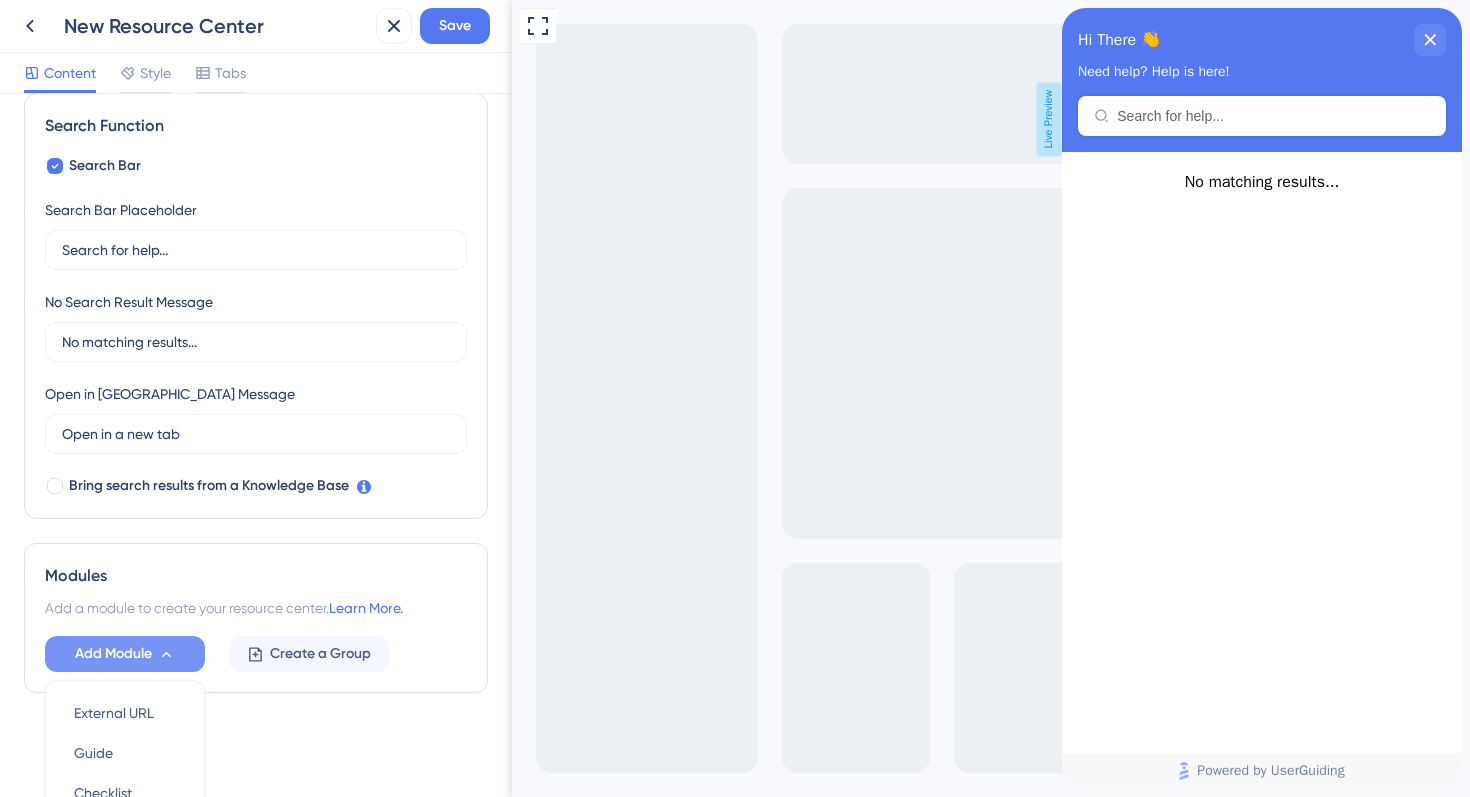 scroll, scrollTop: 484, scrollLeft: 0, axis: vertical 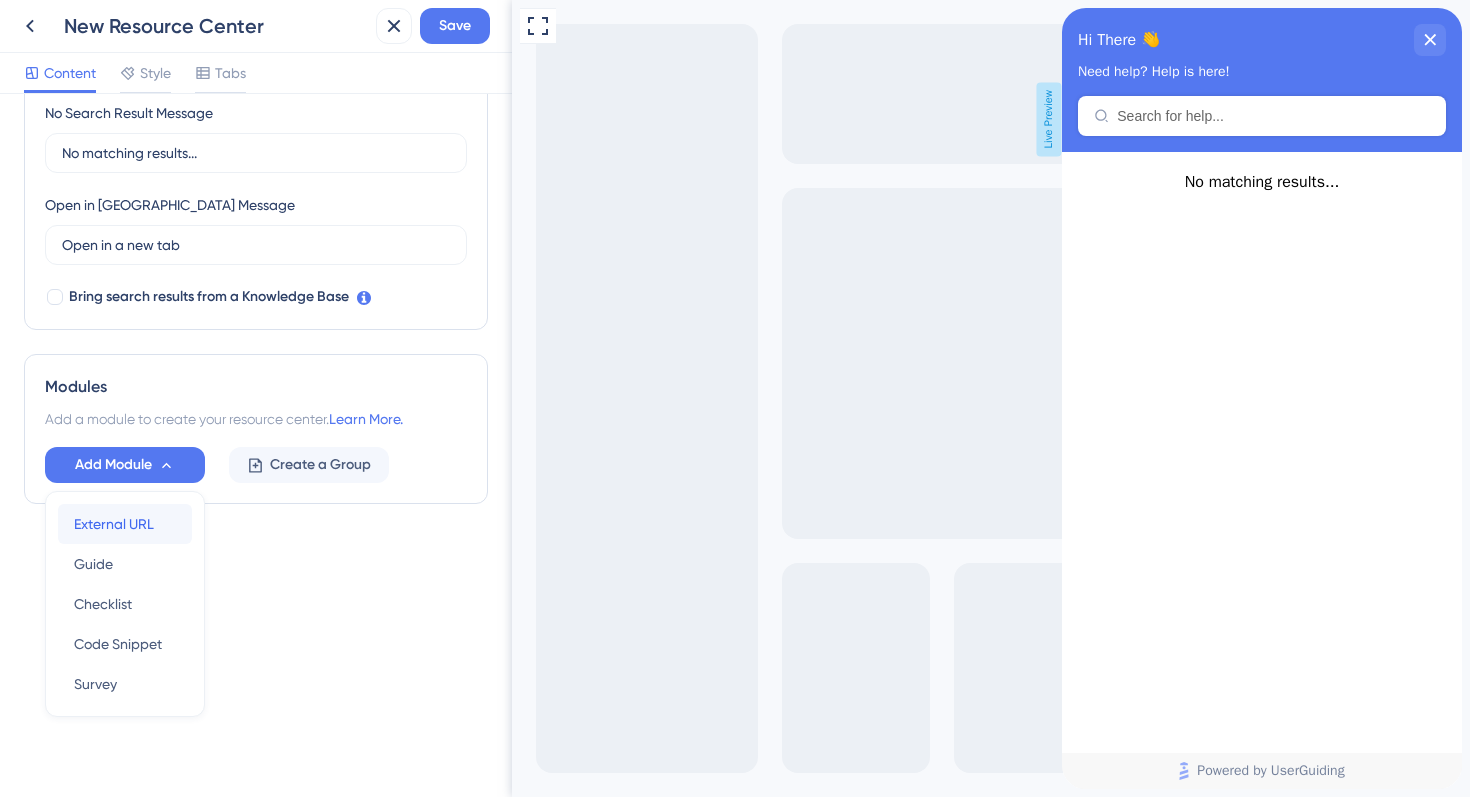 click on "External URL" at bounding box center (114, 524) 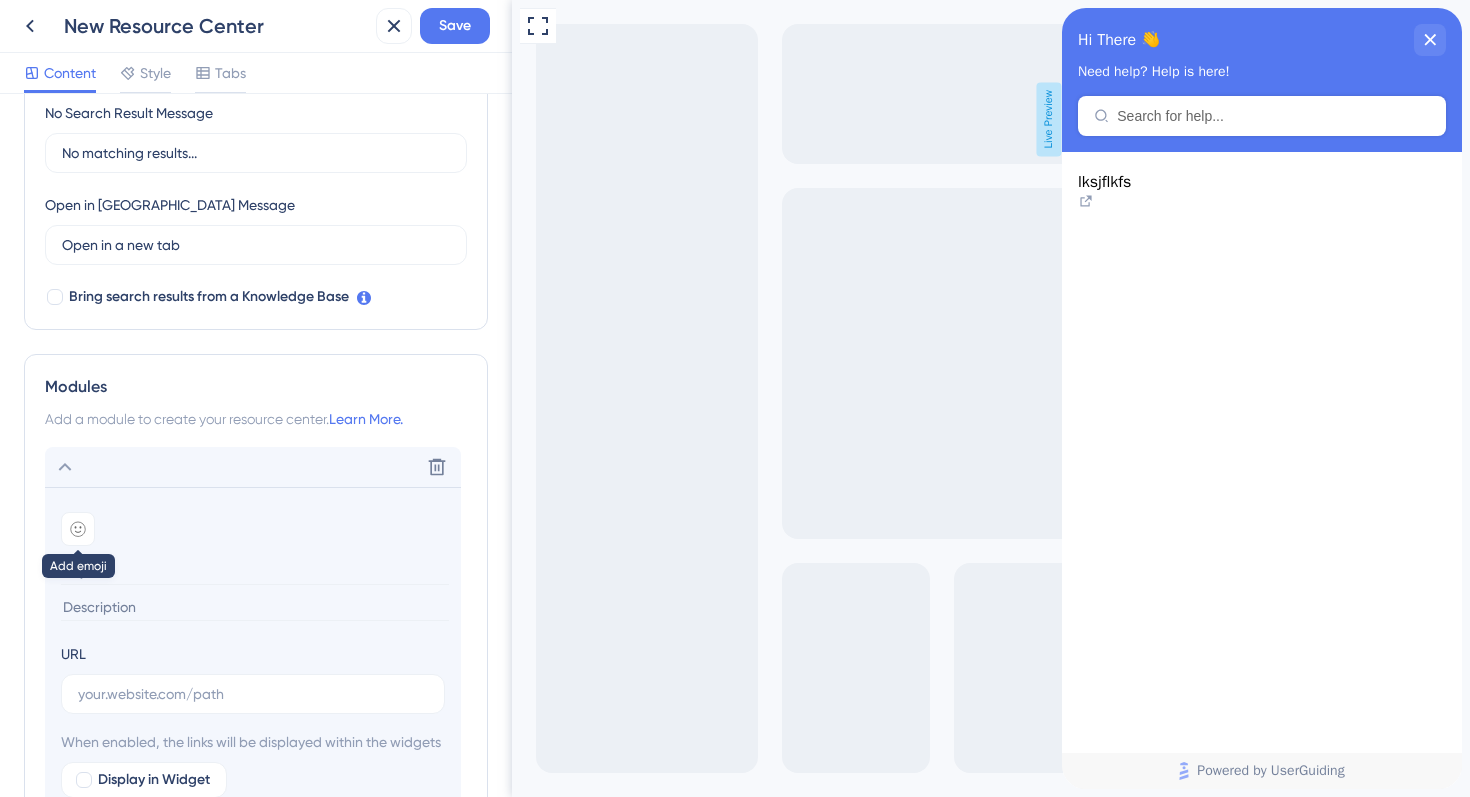 type on "lksjflkfs" 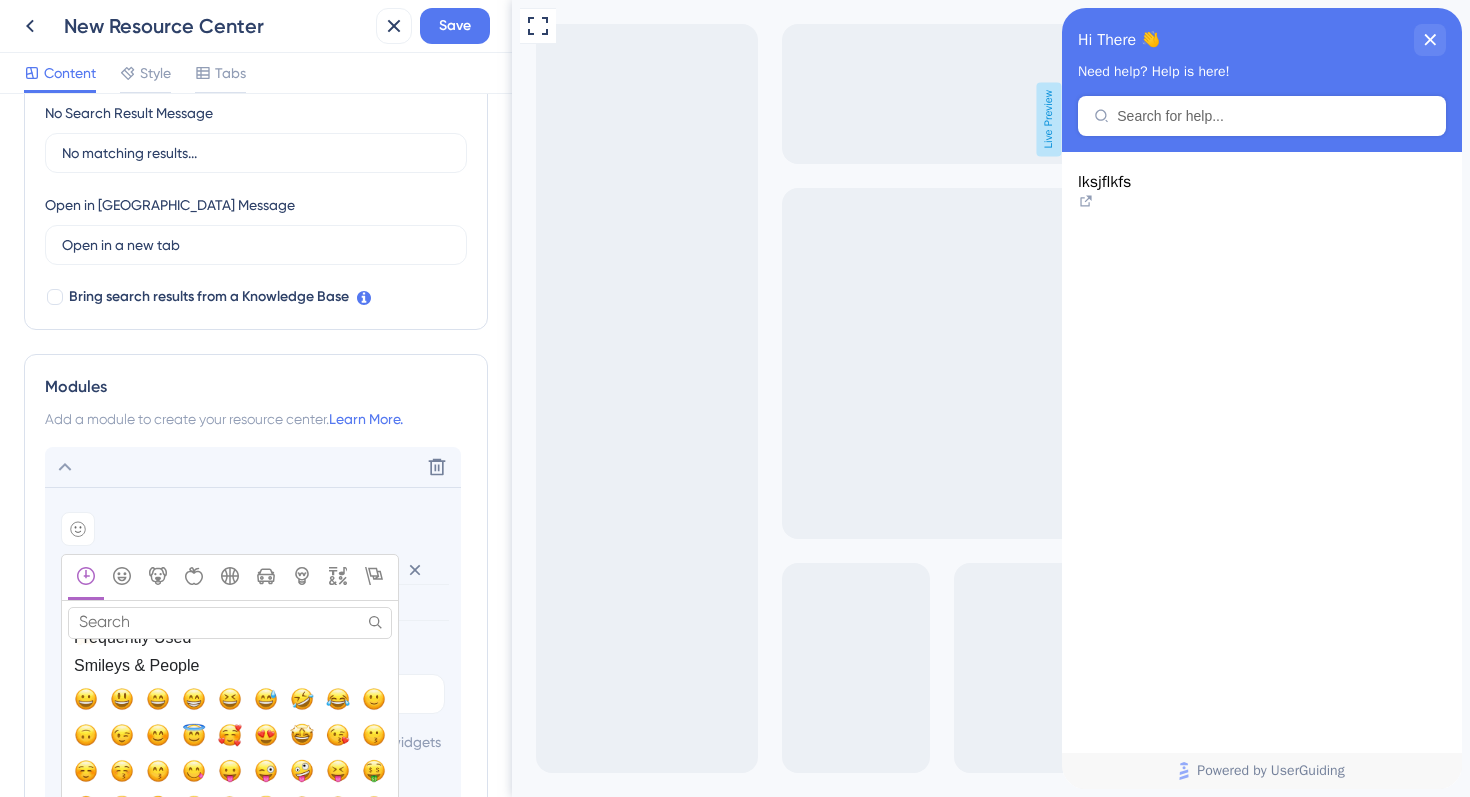 scroll, scrollTop: 103, scrollLeft: 0, axis: vertical 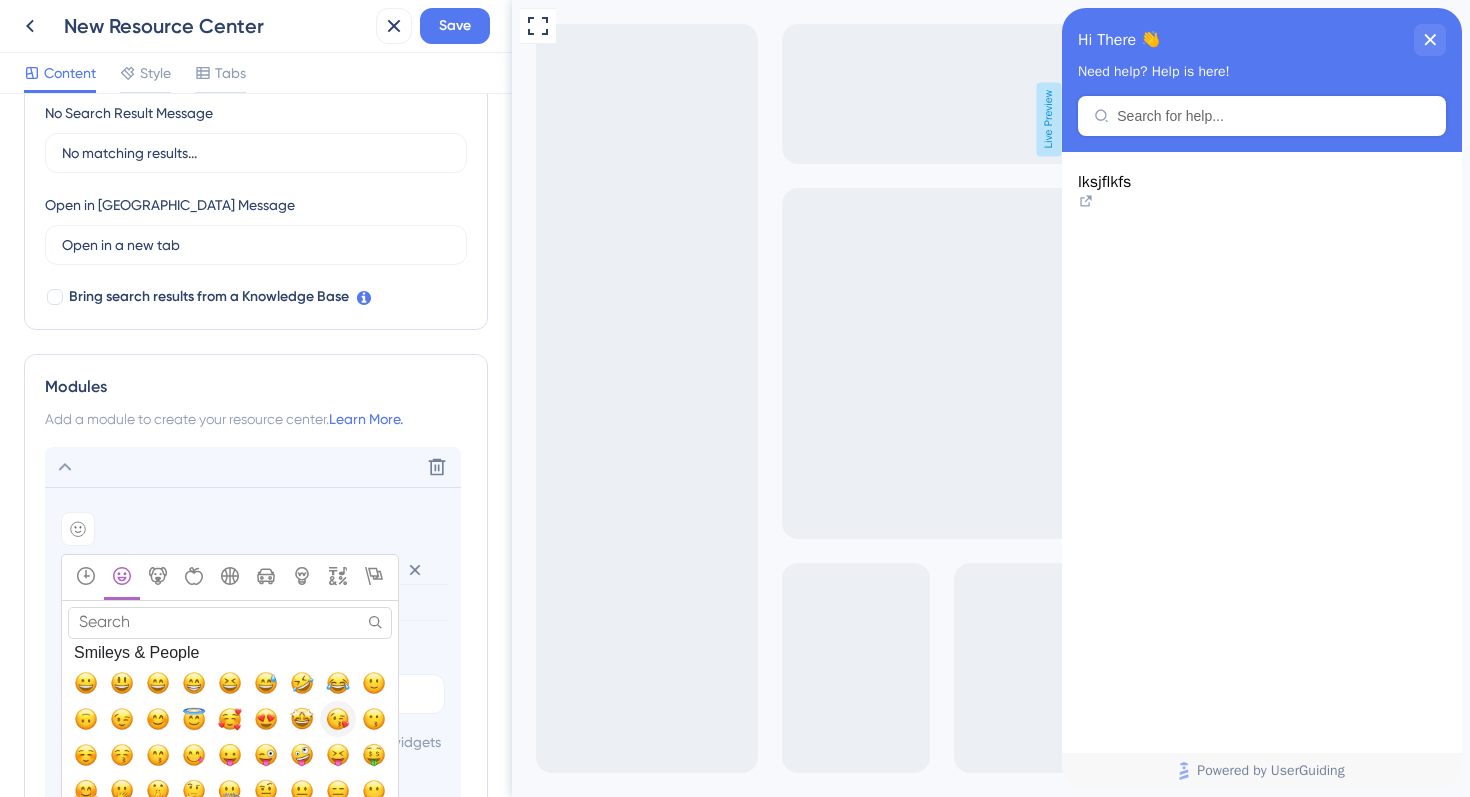 click at bounding box center [338, 718] 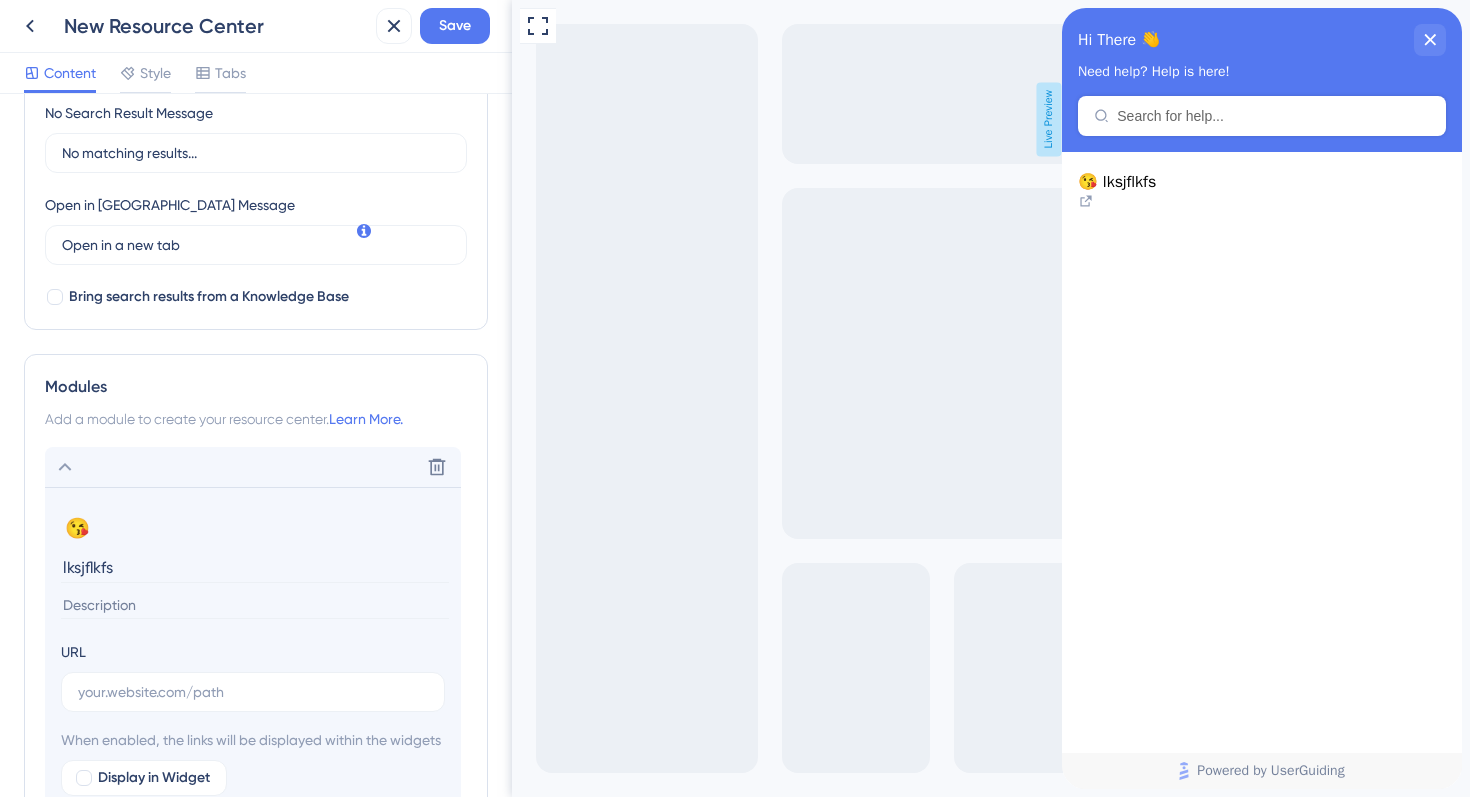 scroll, scrollTop: 758, scrollLeft: 0, axis: vertical 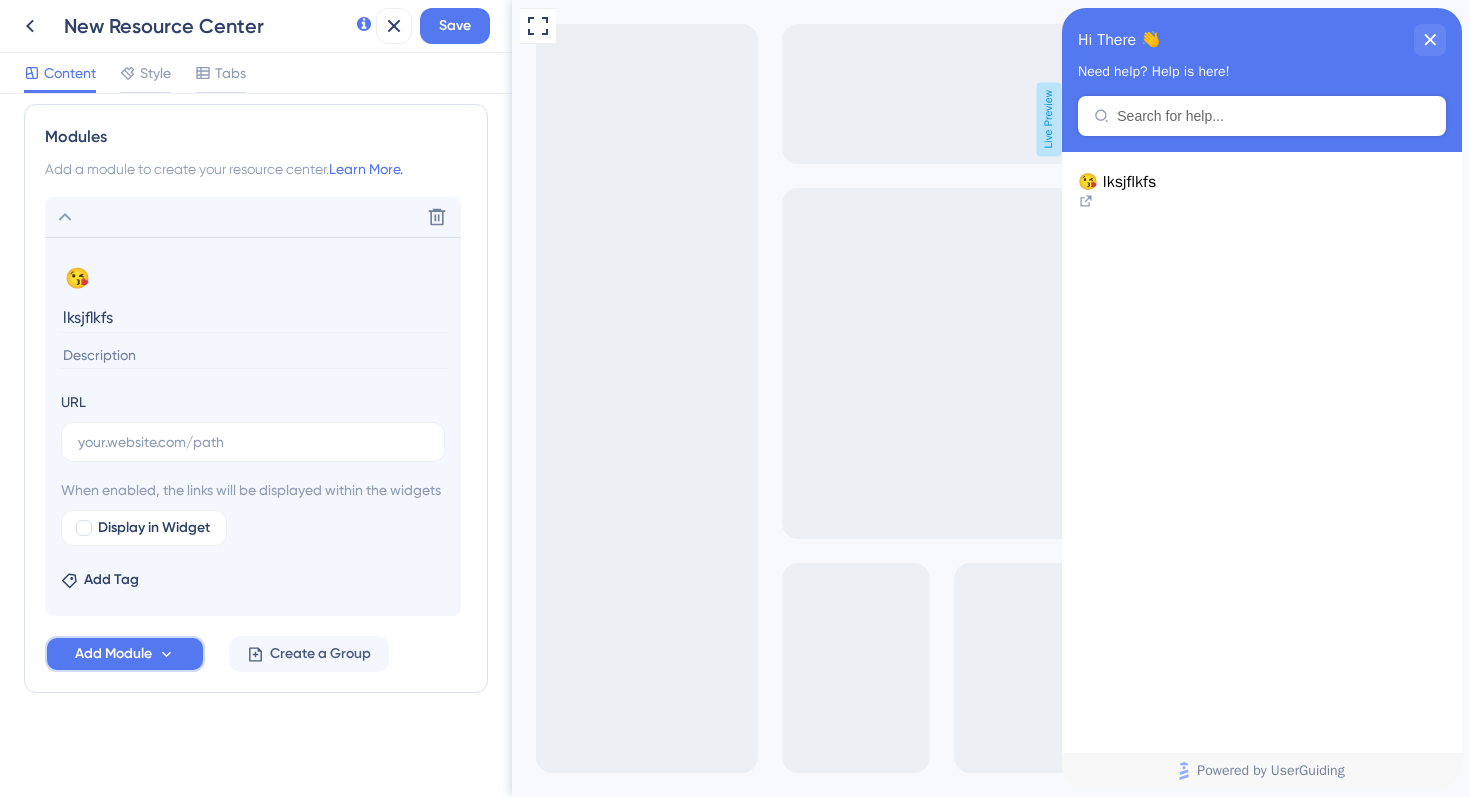 click on "Add Module" at bounding box center [125, 654] 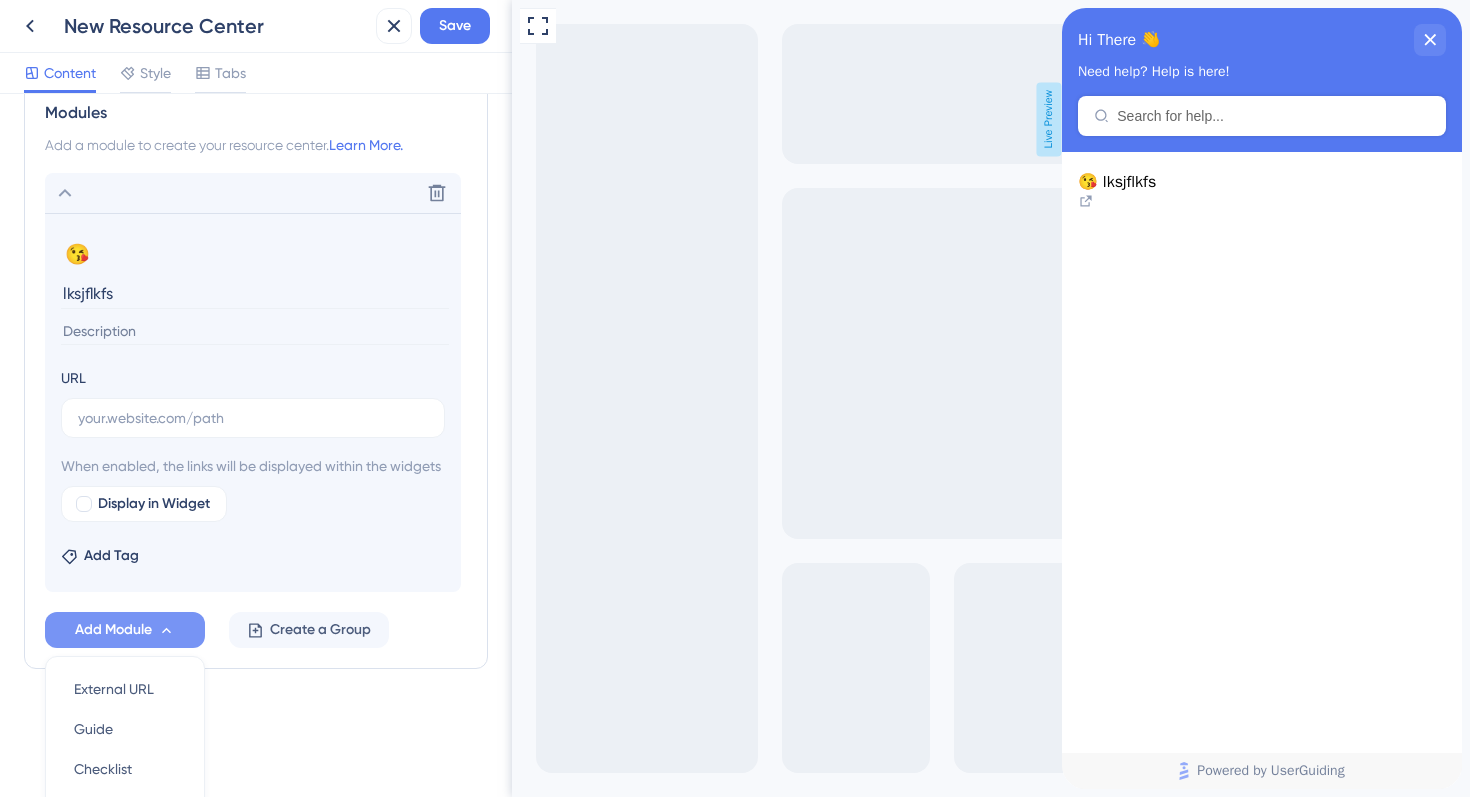scroll, scrollTop: 947, scrollLeft: 0, axis: vertical 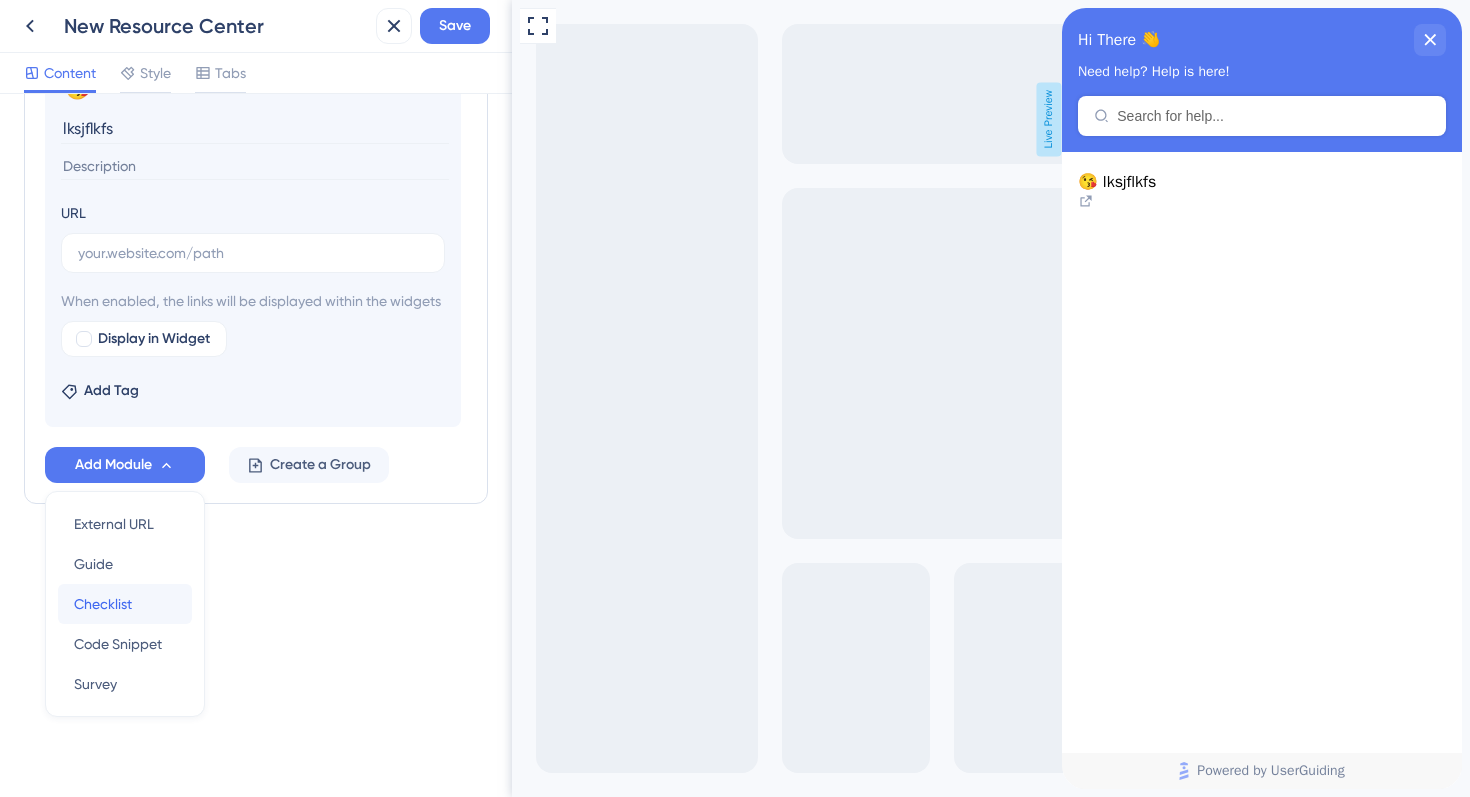 click on "Checklist Checklist" at bounding box center [125, 604] 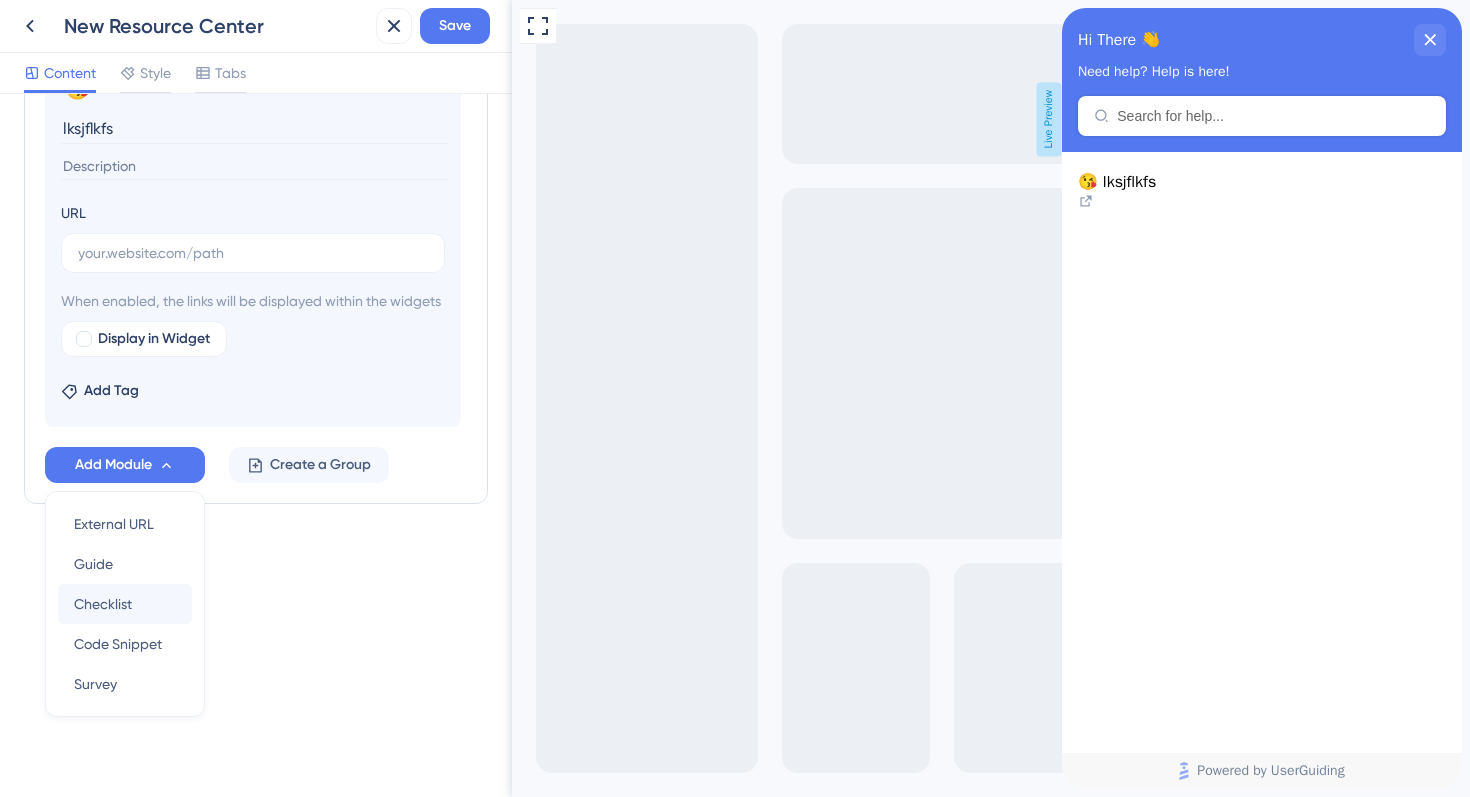 scroll, scrollTop: 708, scrollLeft: 0, axis: vertical 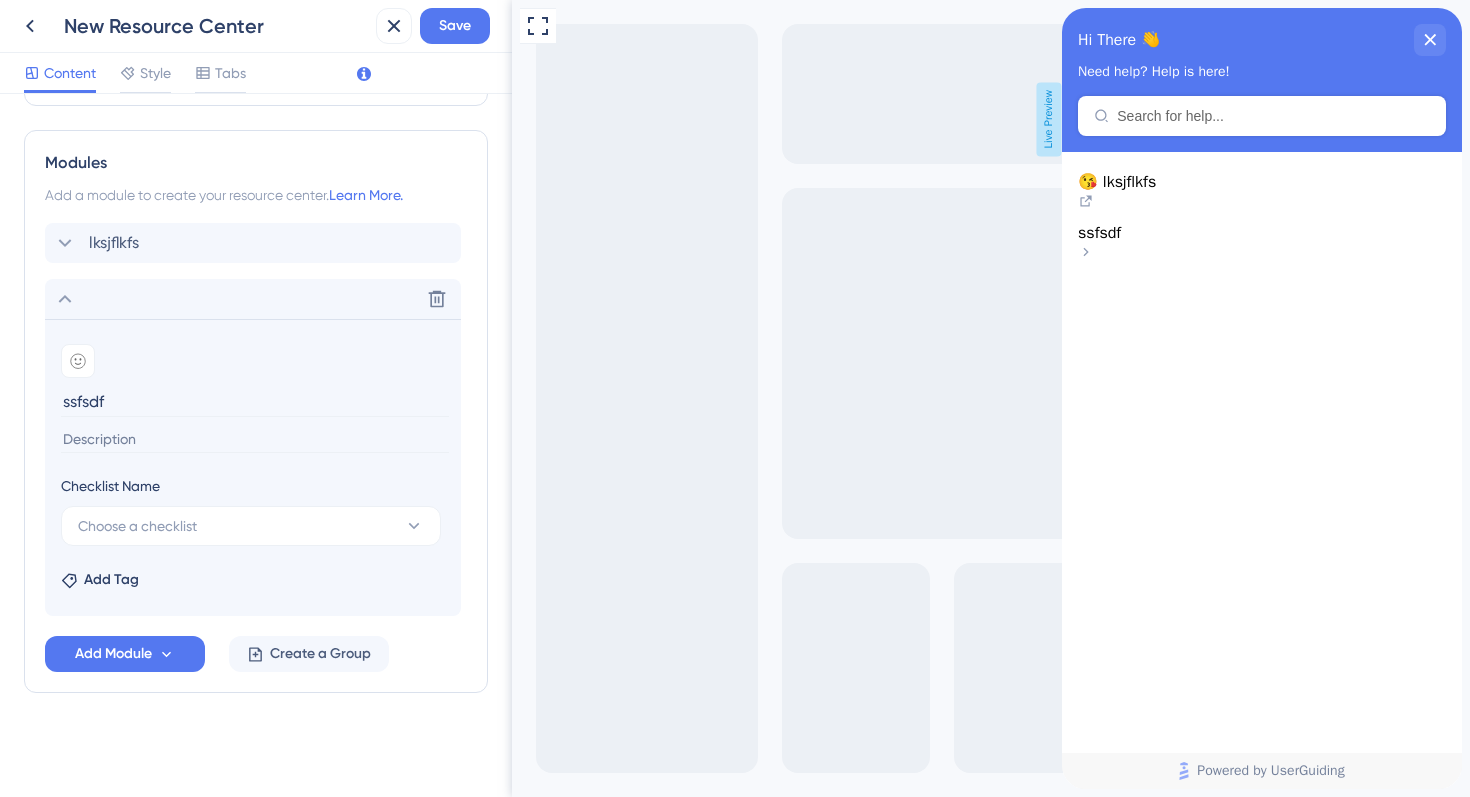 type on "ssfsdf" 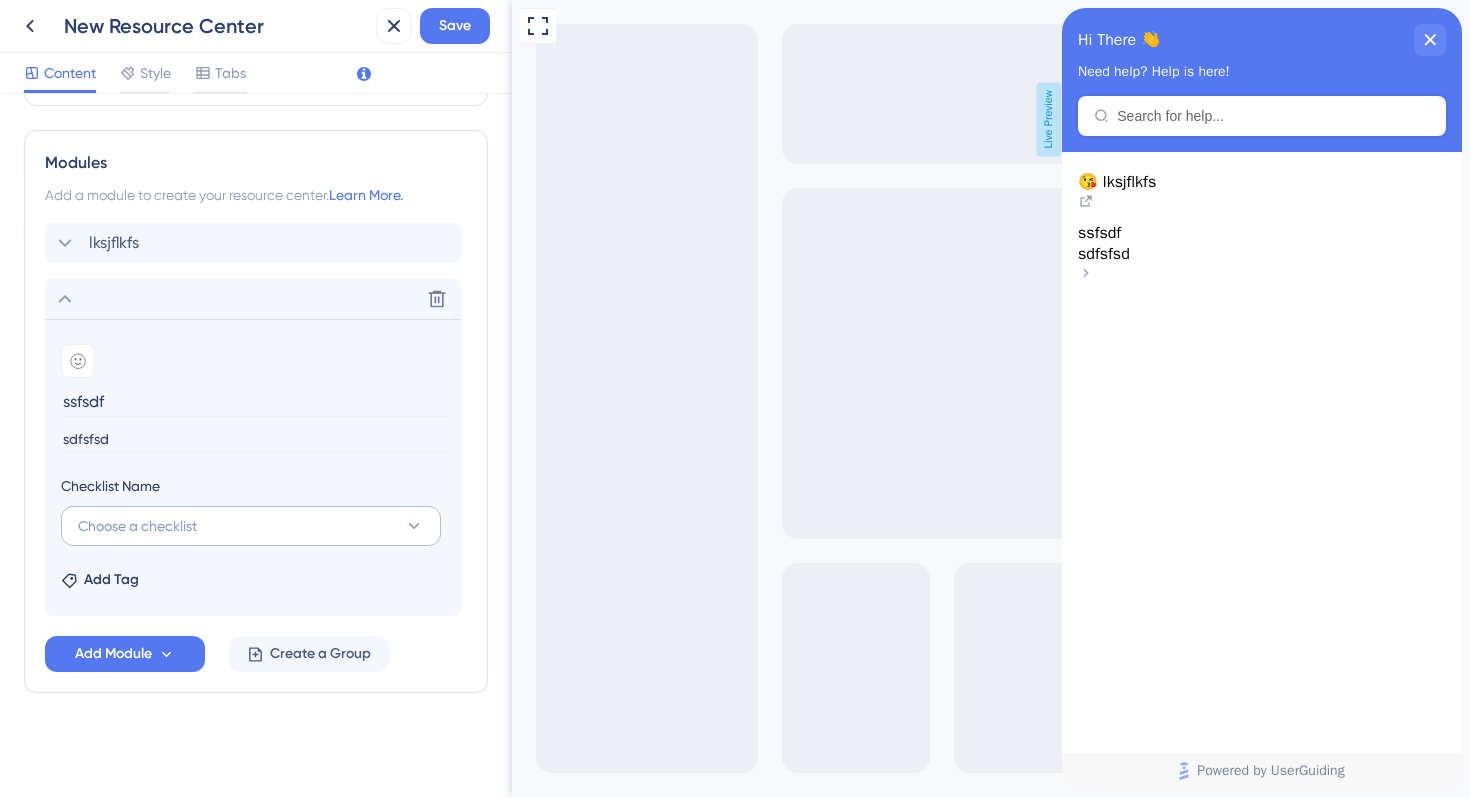 type on "sdfsfsd" 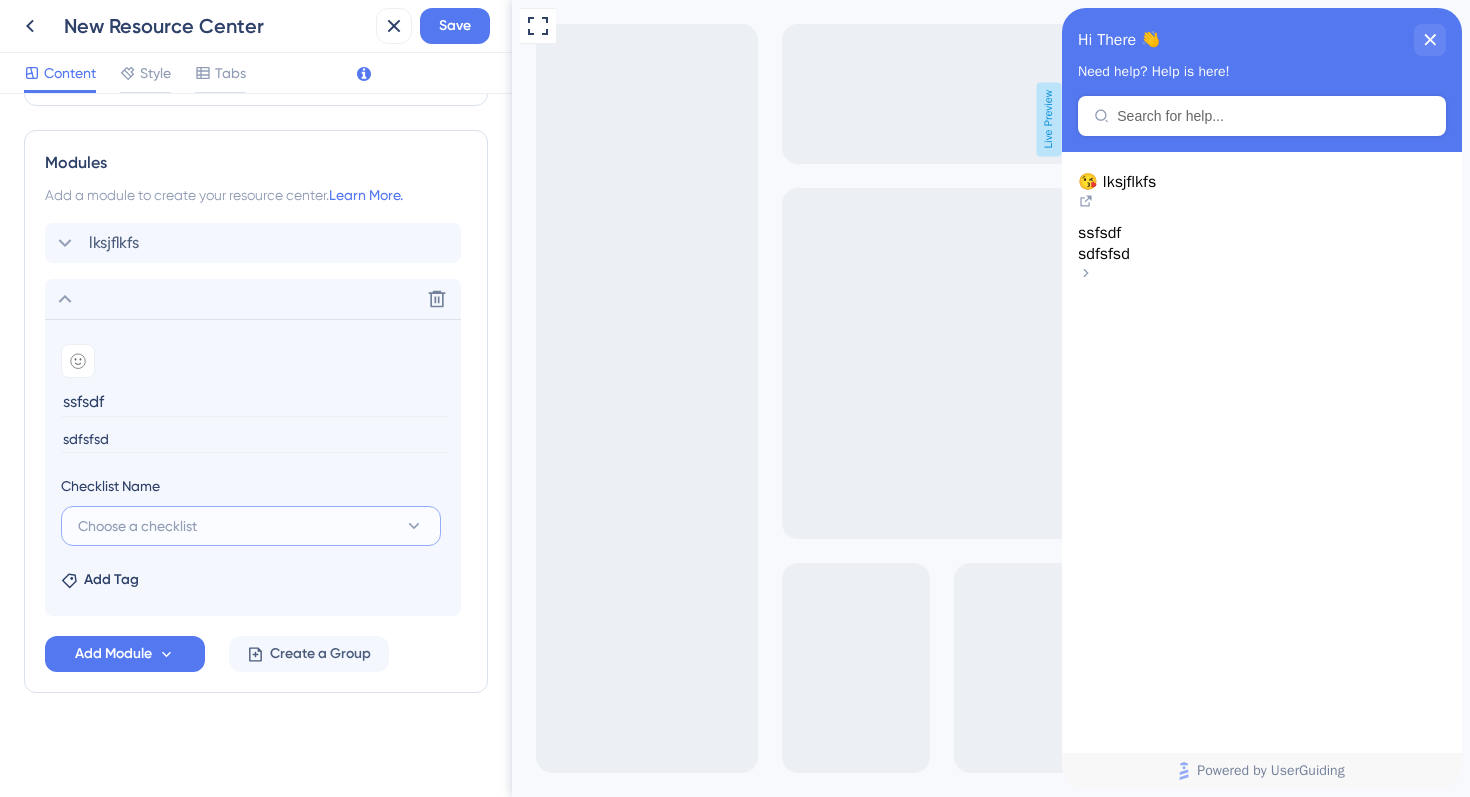 click on "Choose a checklist" at bounding box center (137, 526) 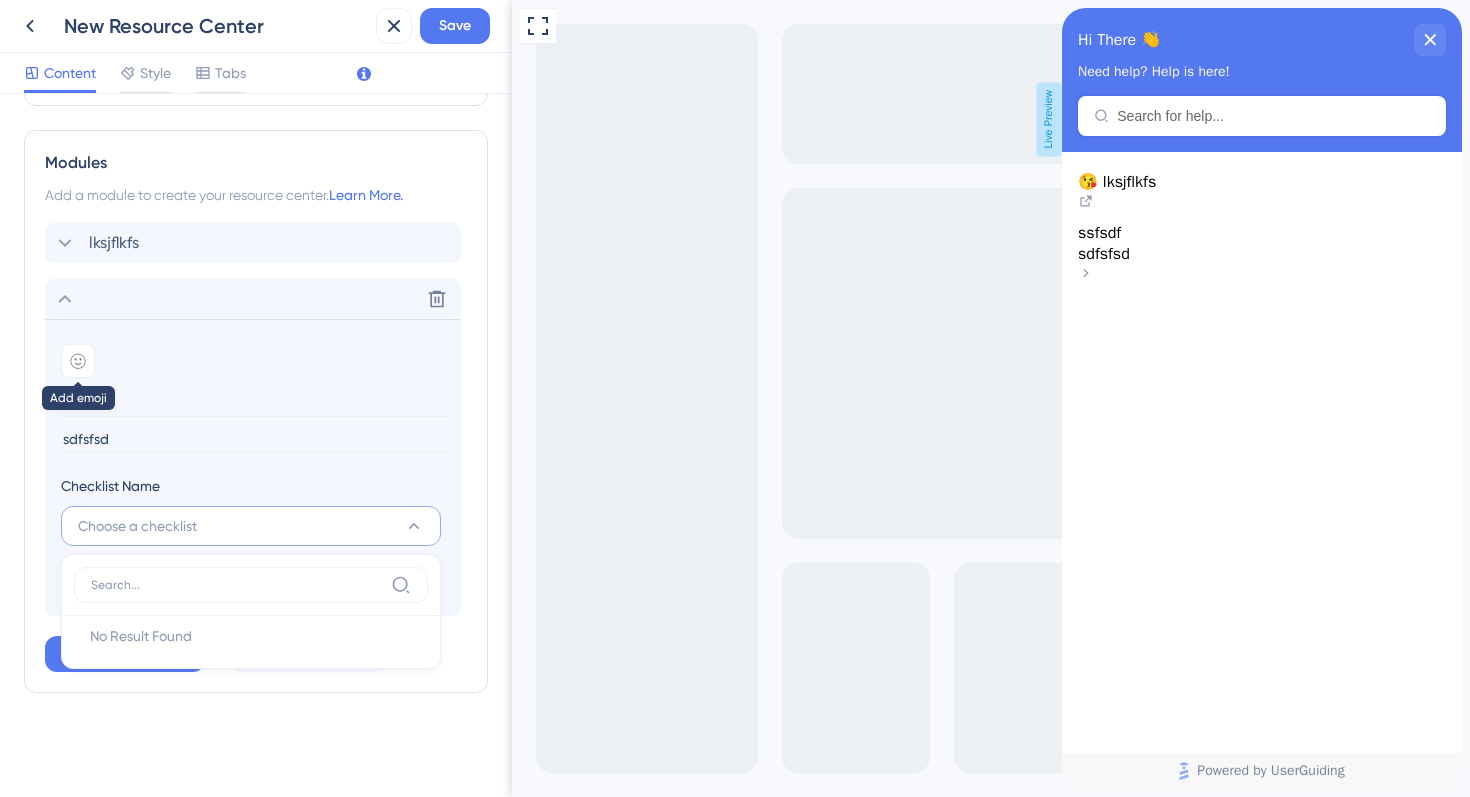 click at bounding box center [78, 361] 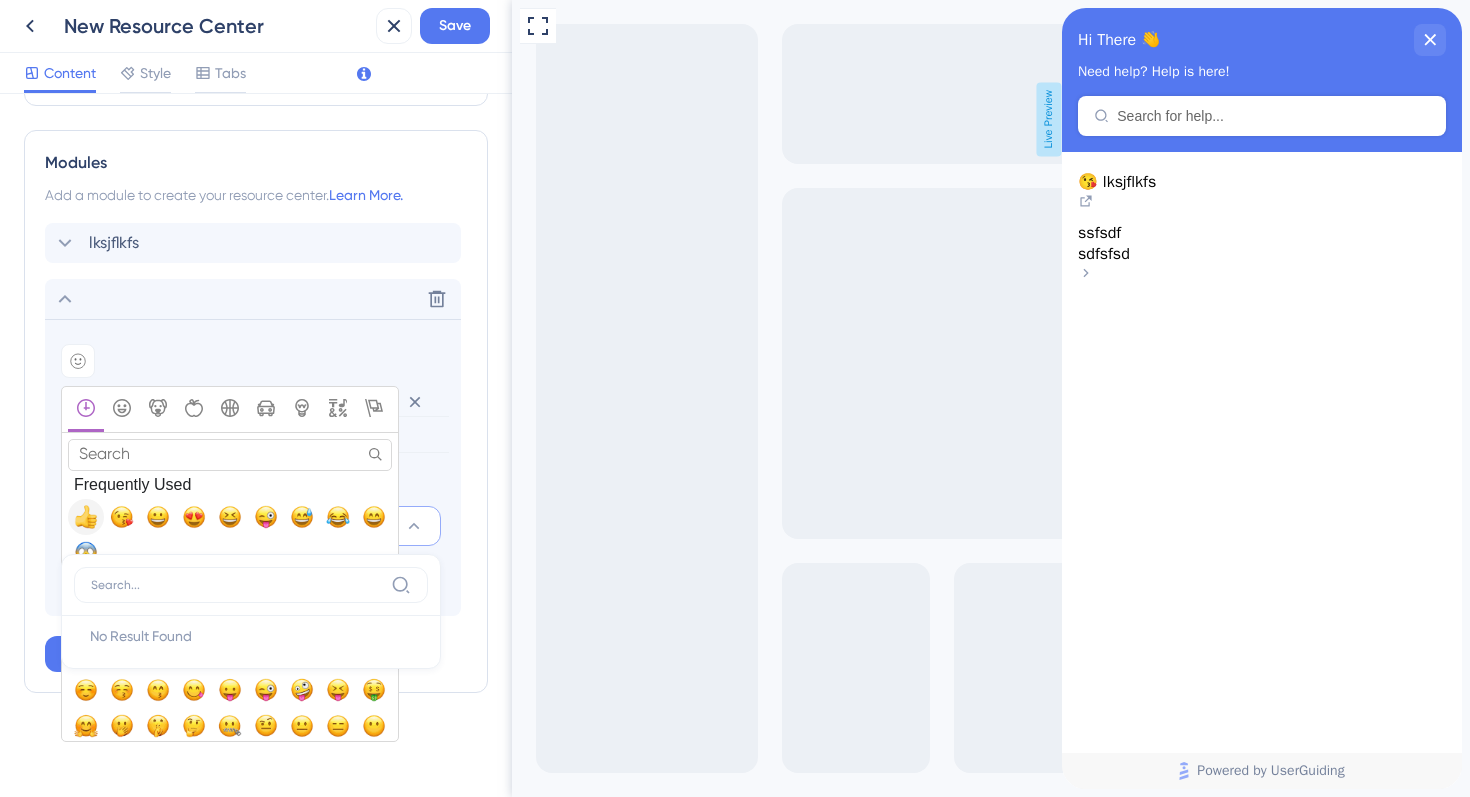click at bounding box center [86, 517] 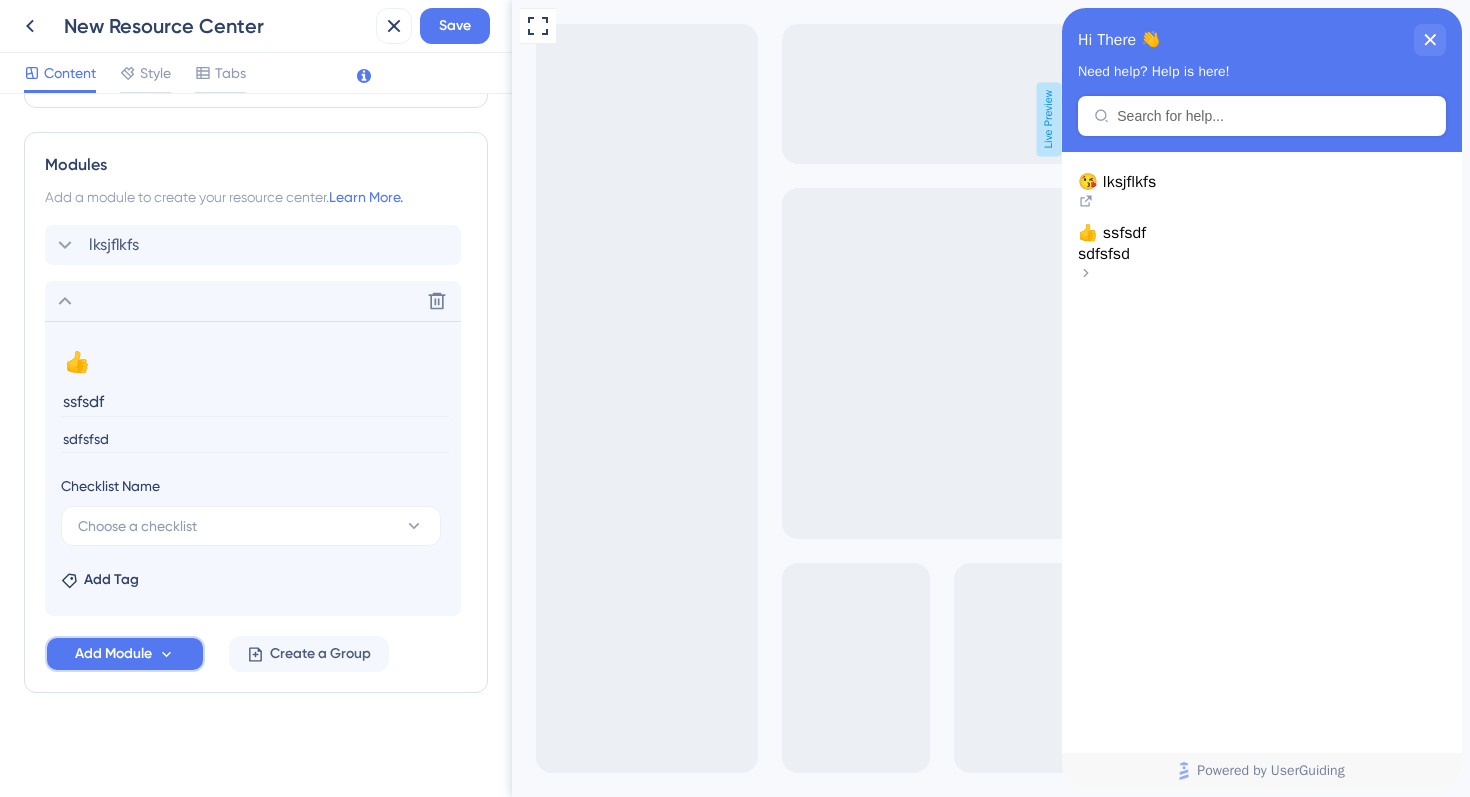 click on "Add Module" at bounding box center [125, 654] 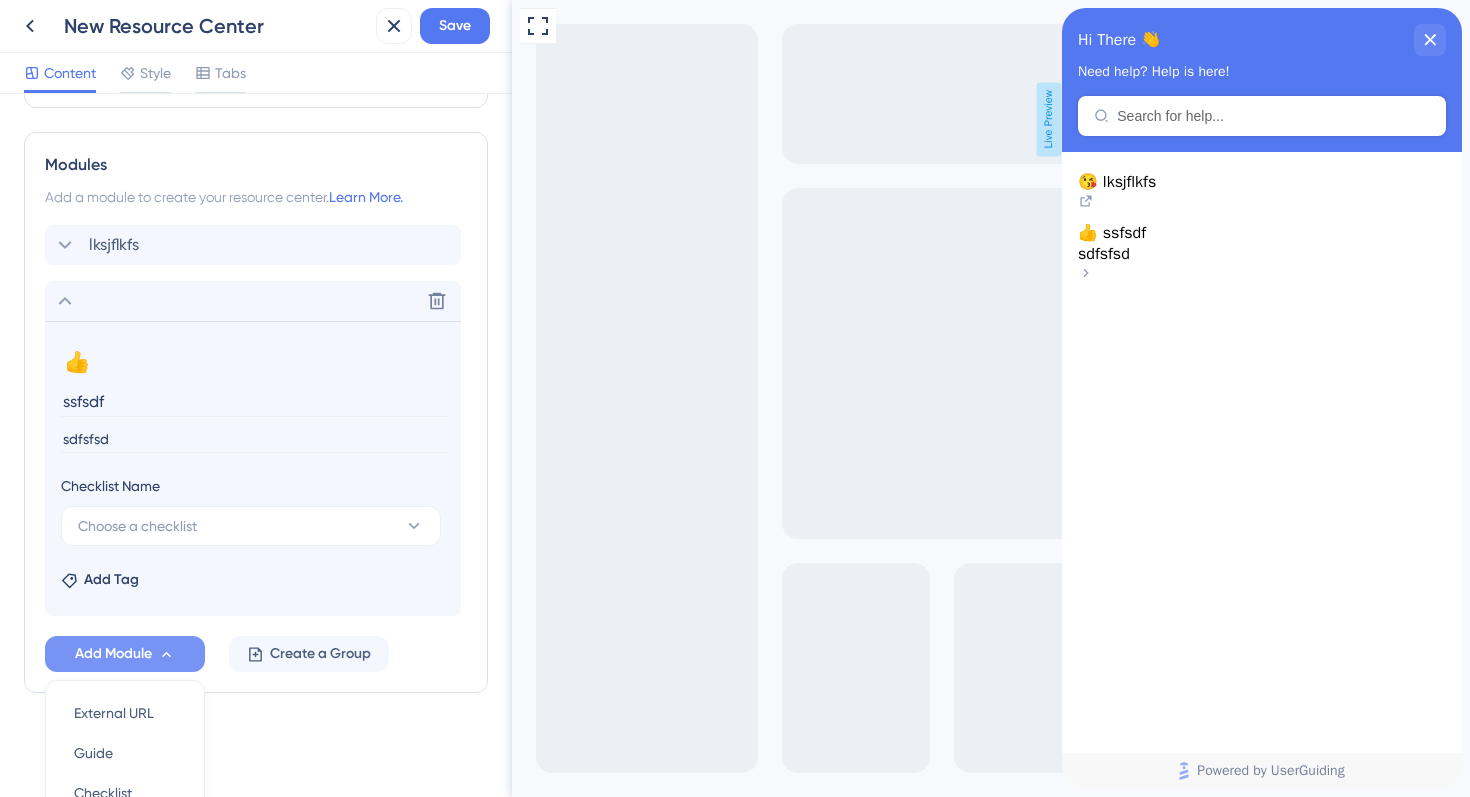 scroll, scrollTop: 895, scrollLeft: 0, axis: vertical 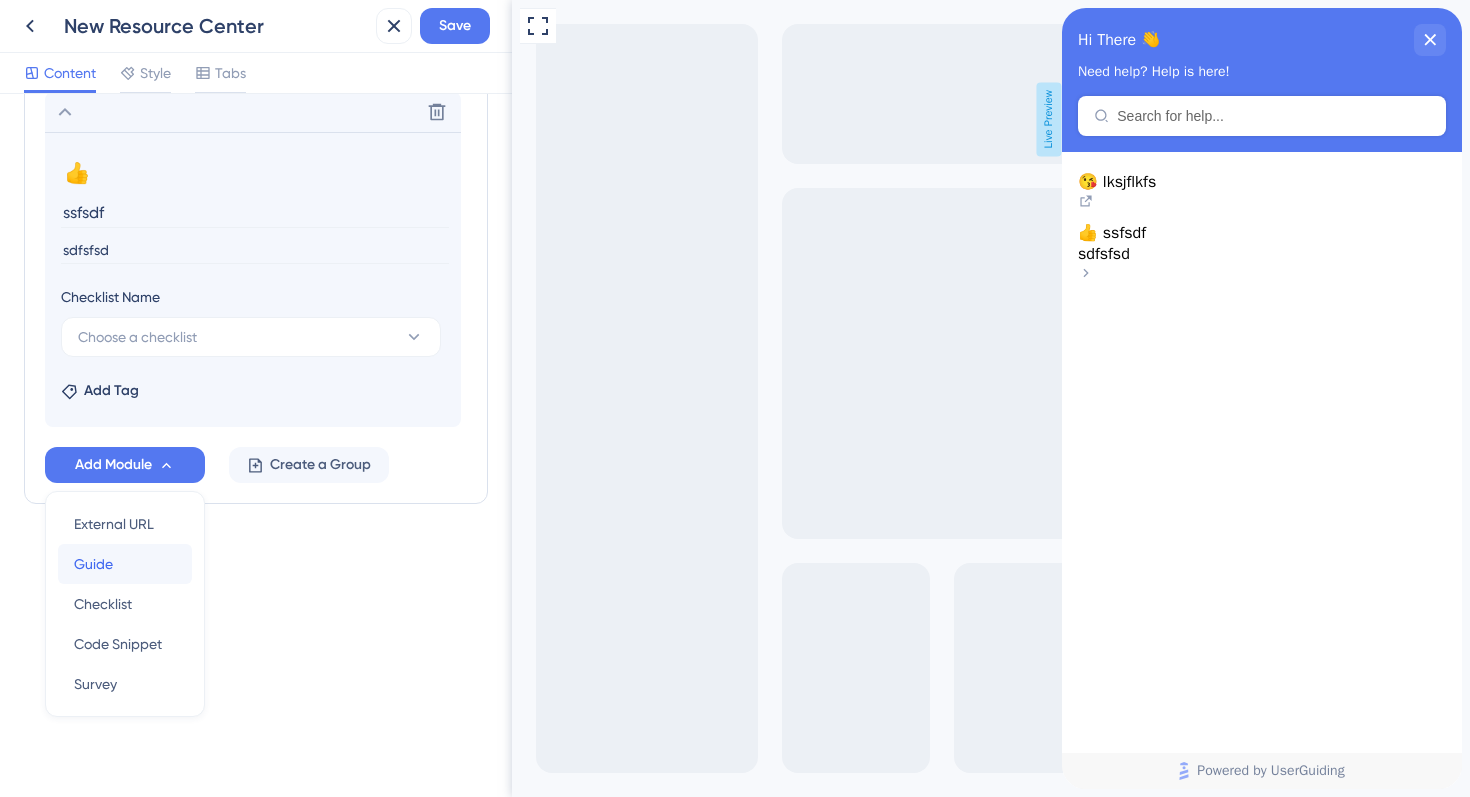click on "Guide Guide" at bounding box center [125, 564] 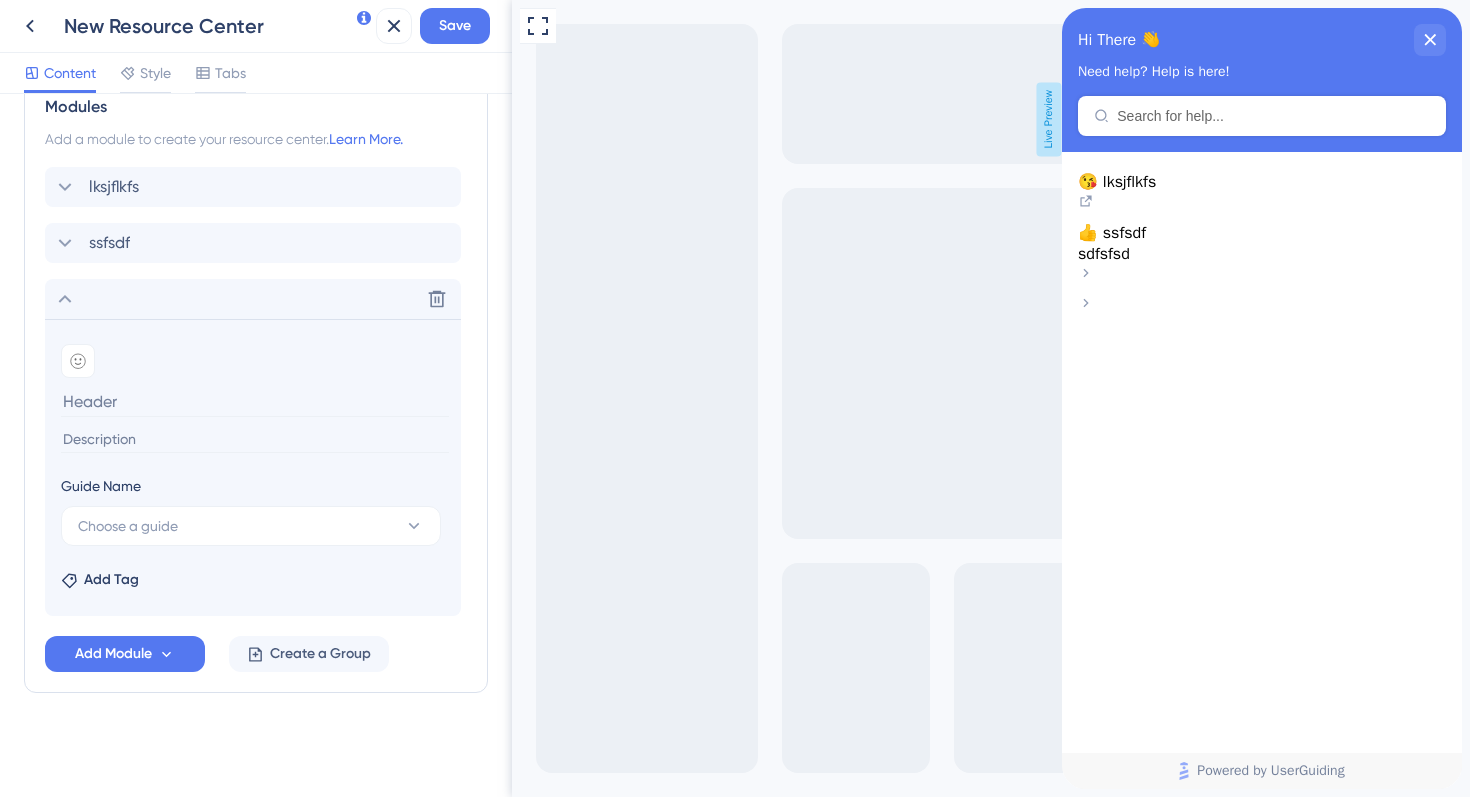 scroll, scrollTop: 764, scrollLeft: 0, axis: vertical 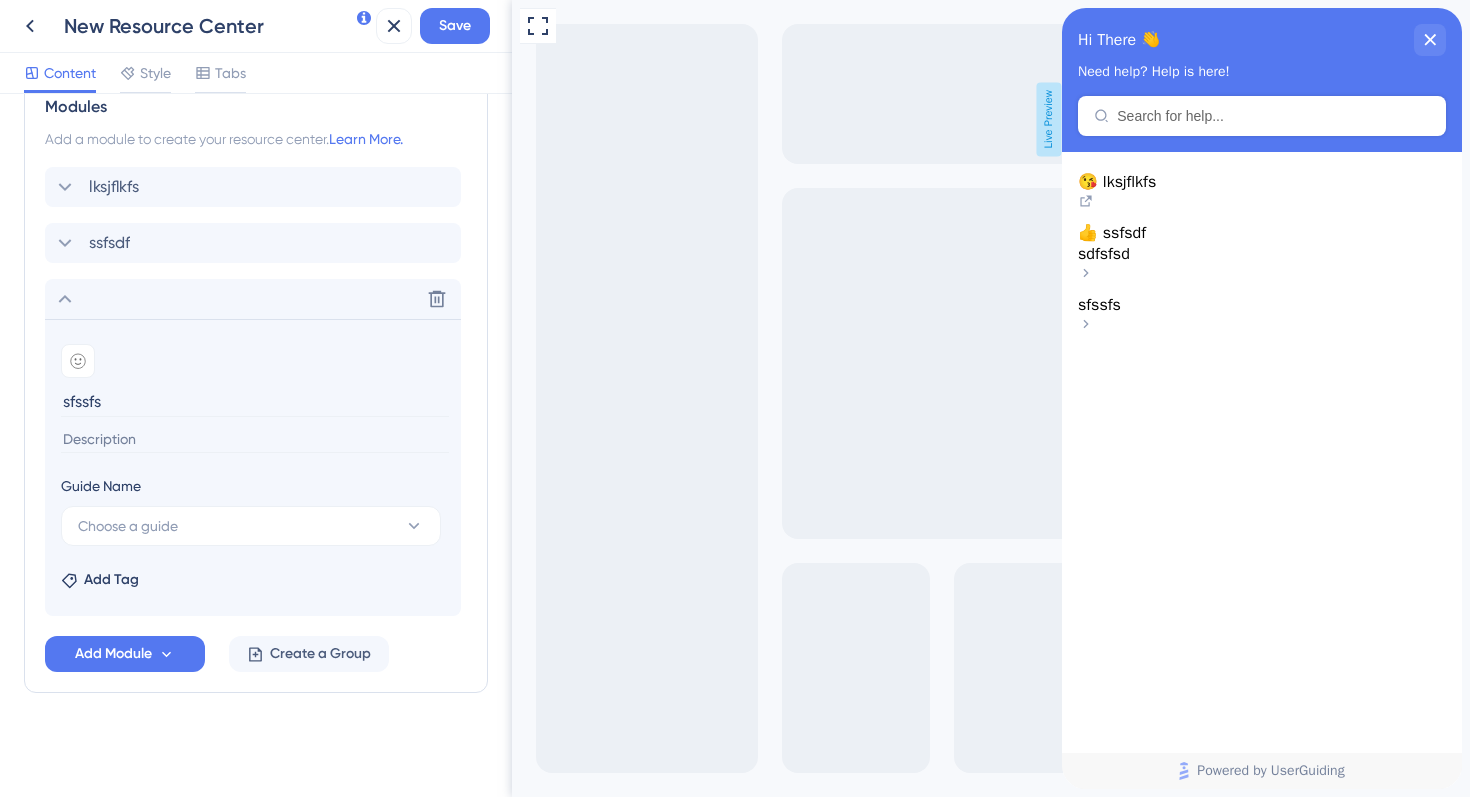 type on "sfssfs" 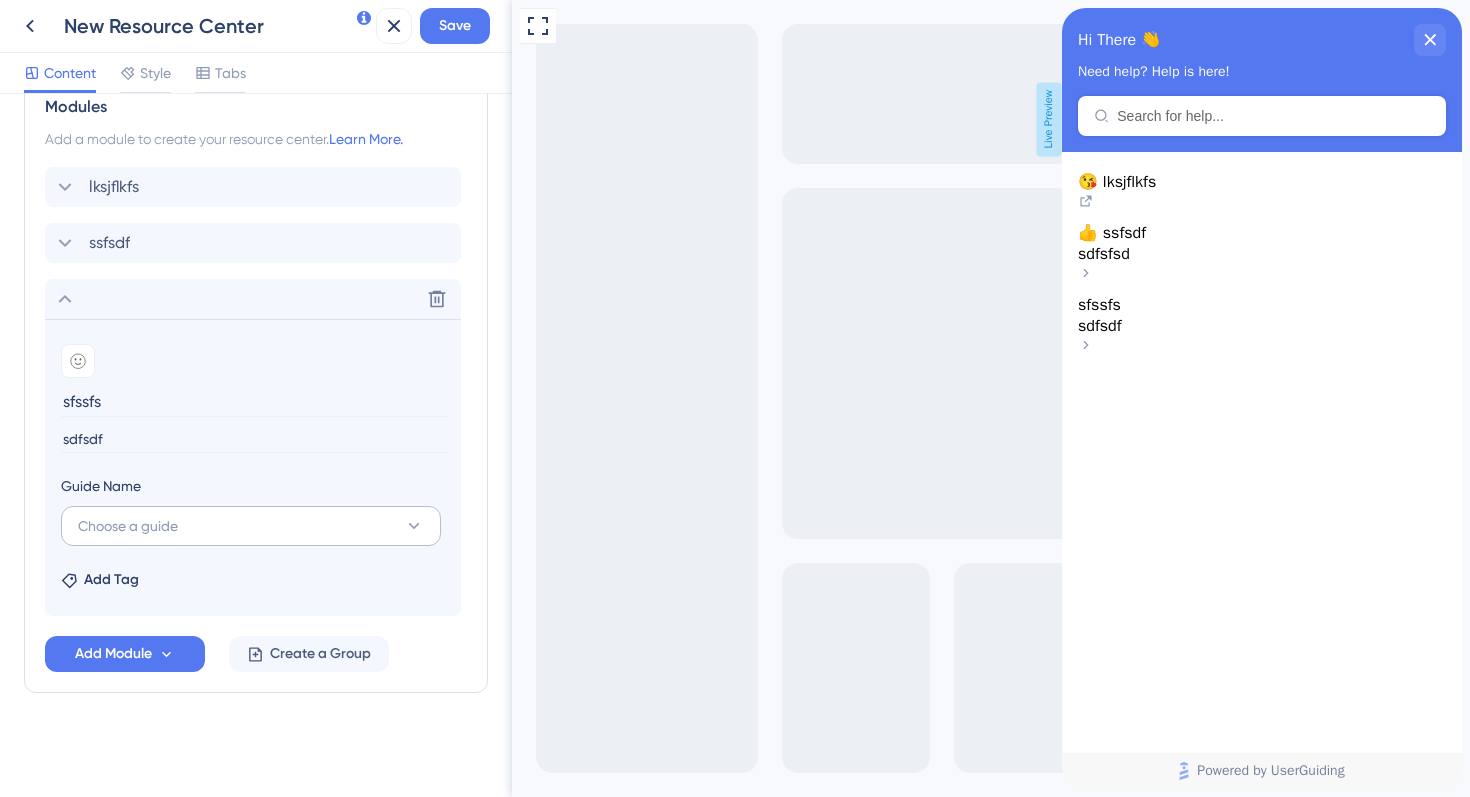 type on "sdfsdf" 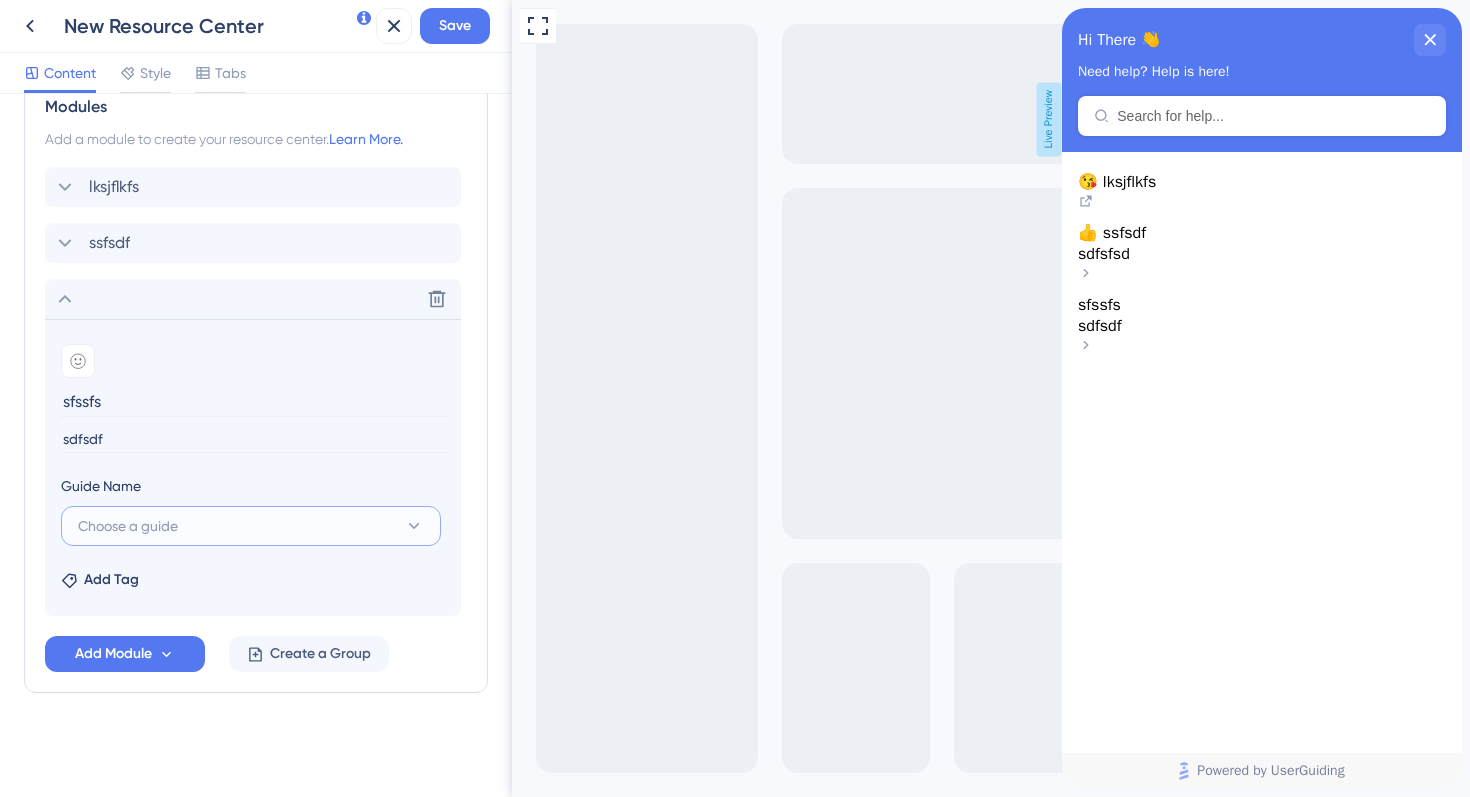 click on "Choose a guide" at bounding box center (128, 526) 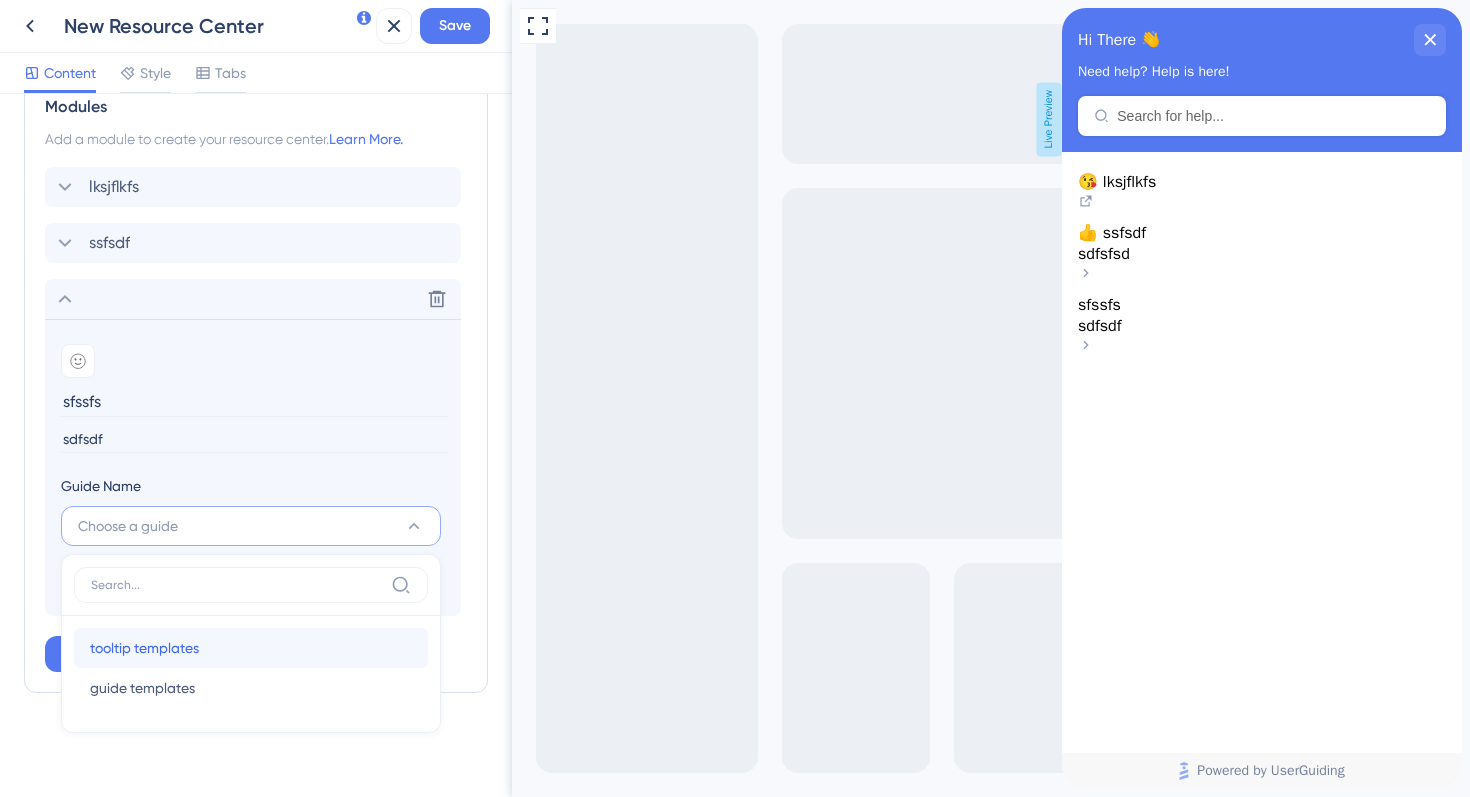 click on "tooltip templates" at bounding box center (144, 648) 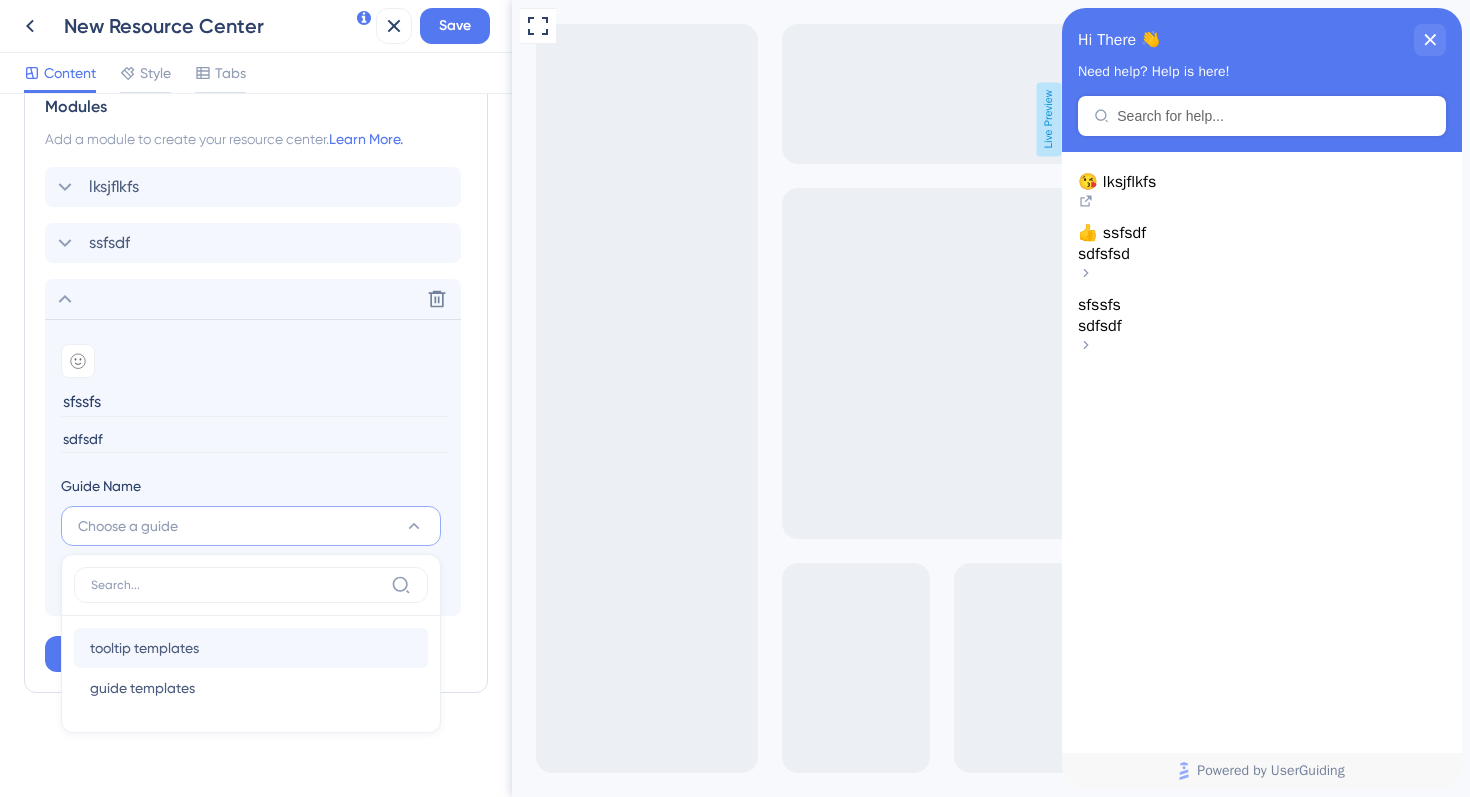 type on "tooltip templates" 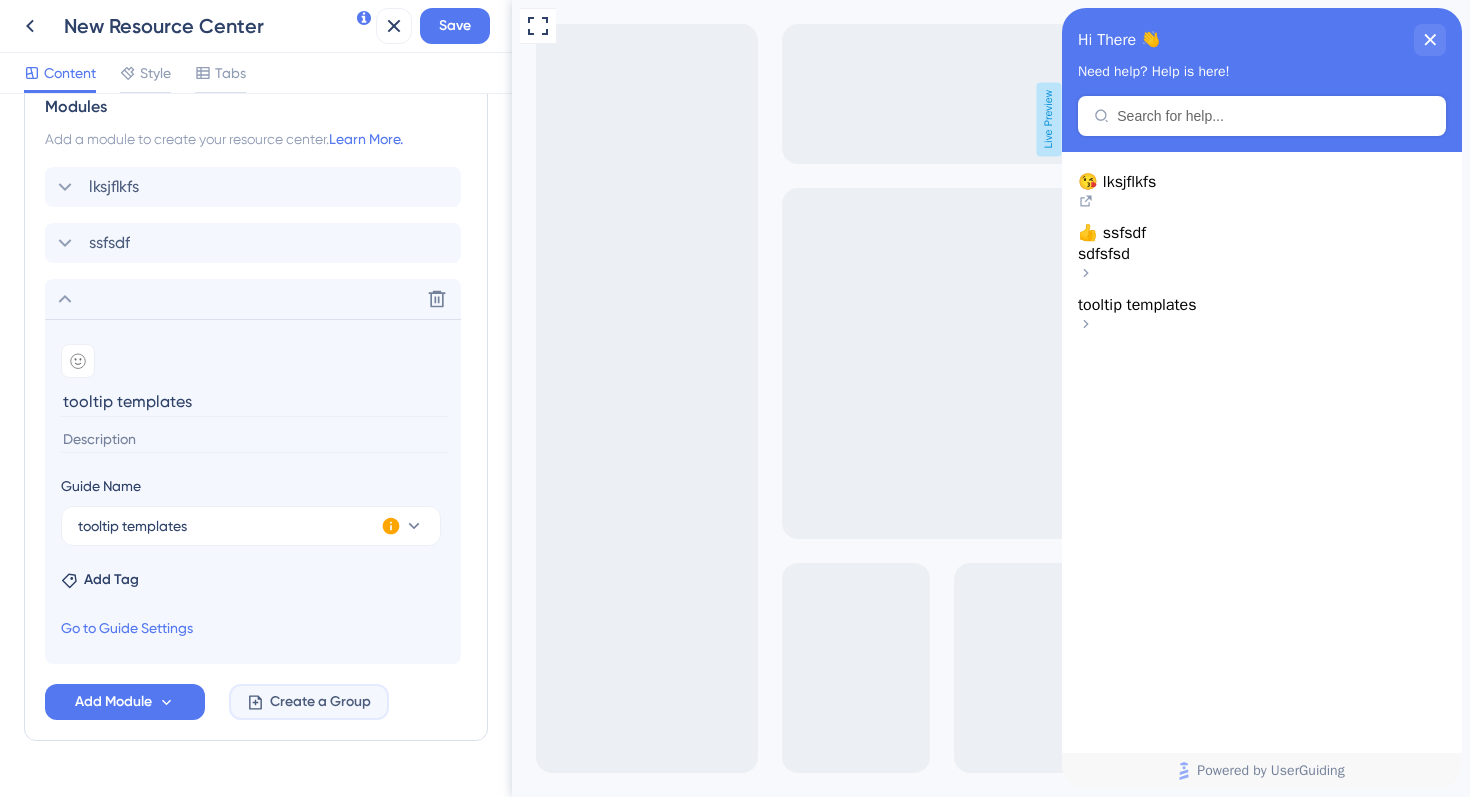 click on "Create a Group" at bounding box center [320, 702] 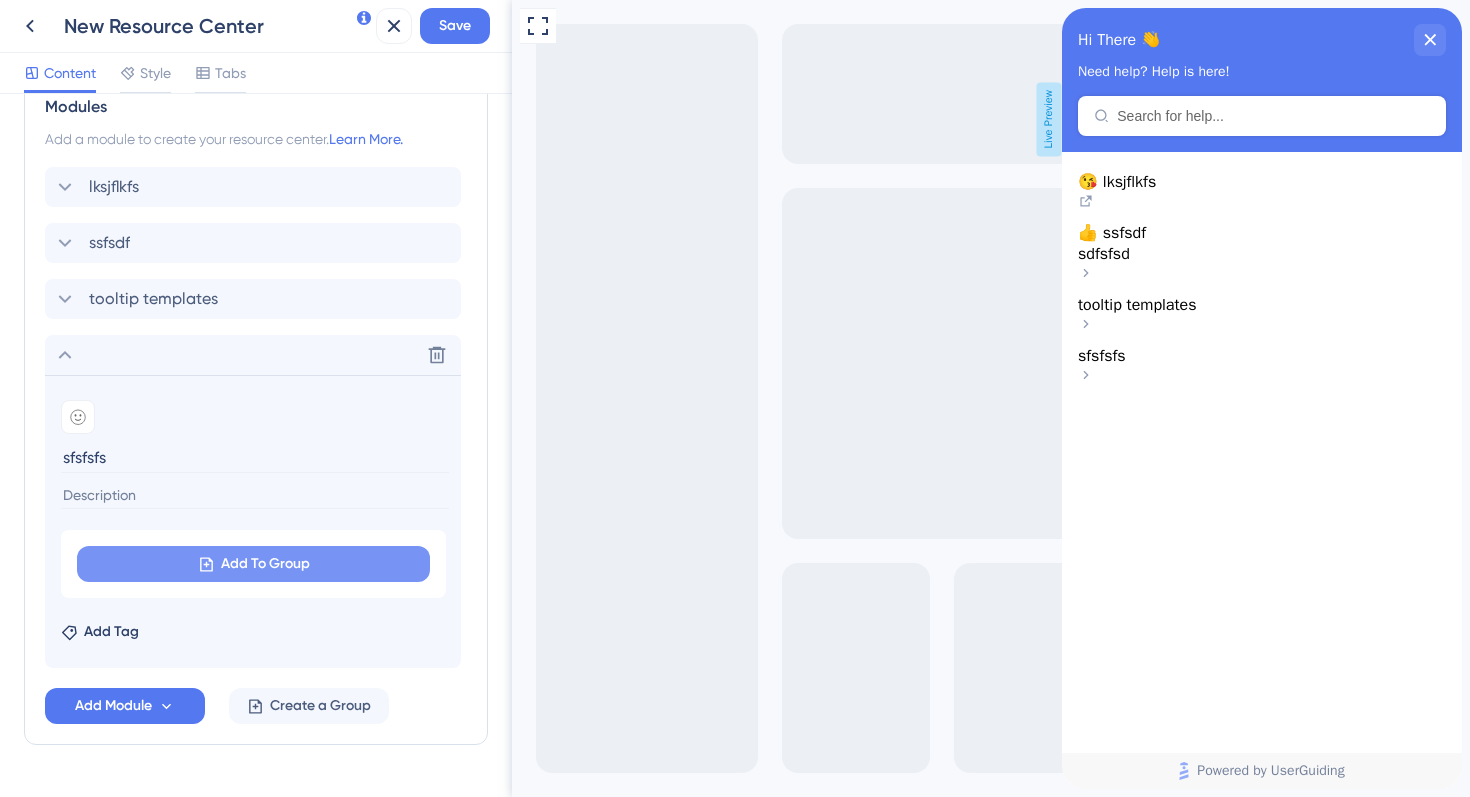 type on "sfsfsfs" 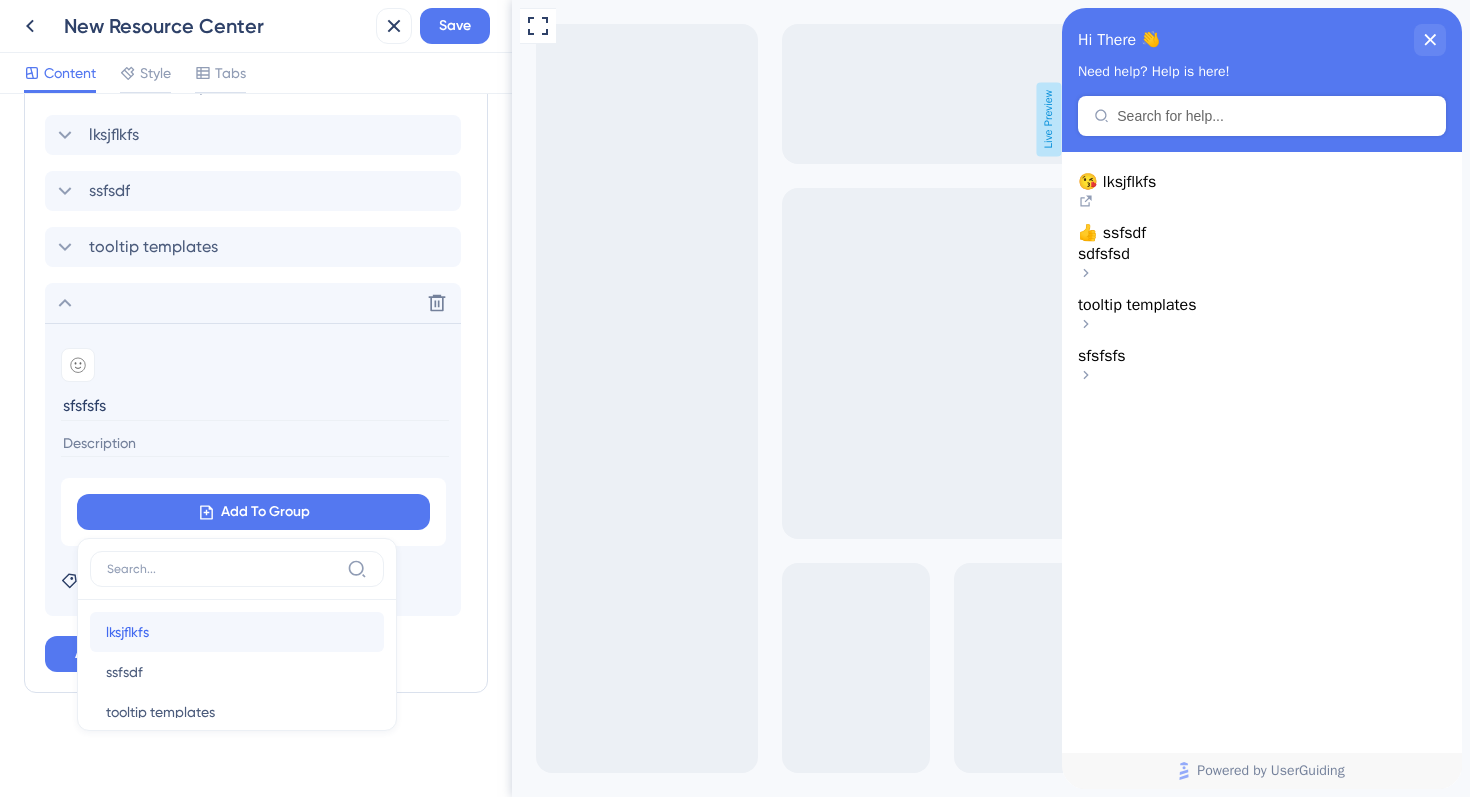 click on "lksjflkfs lksjflkfs" at bounding box center [237, 632] 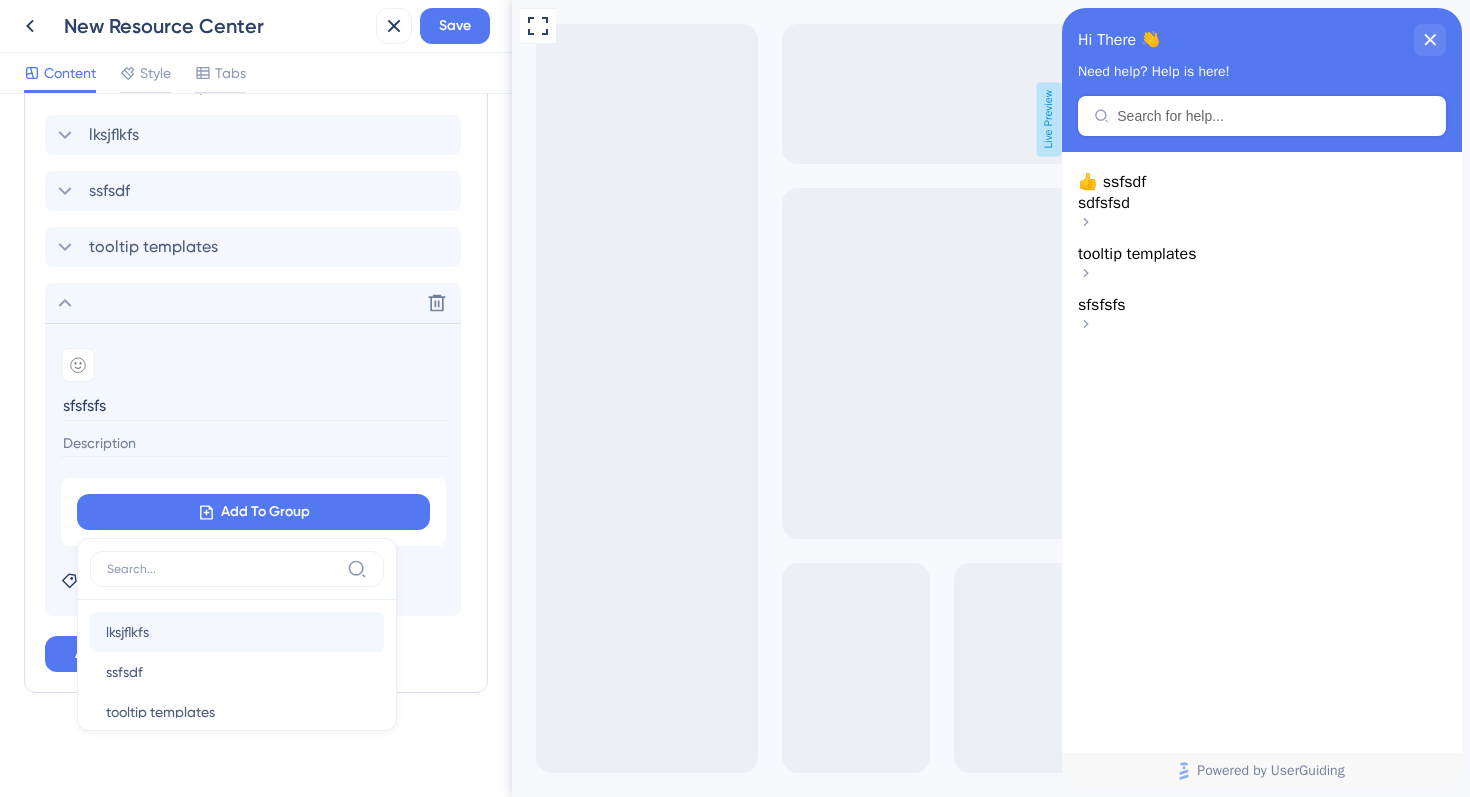 scroll, scrollTop: 812, scrollLeft: 0, axis: vertical 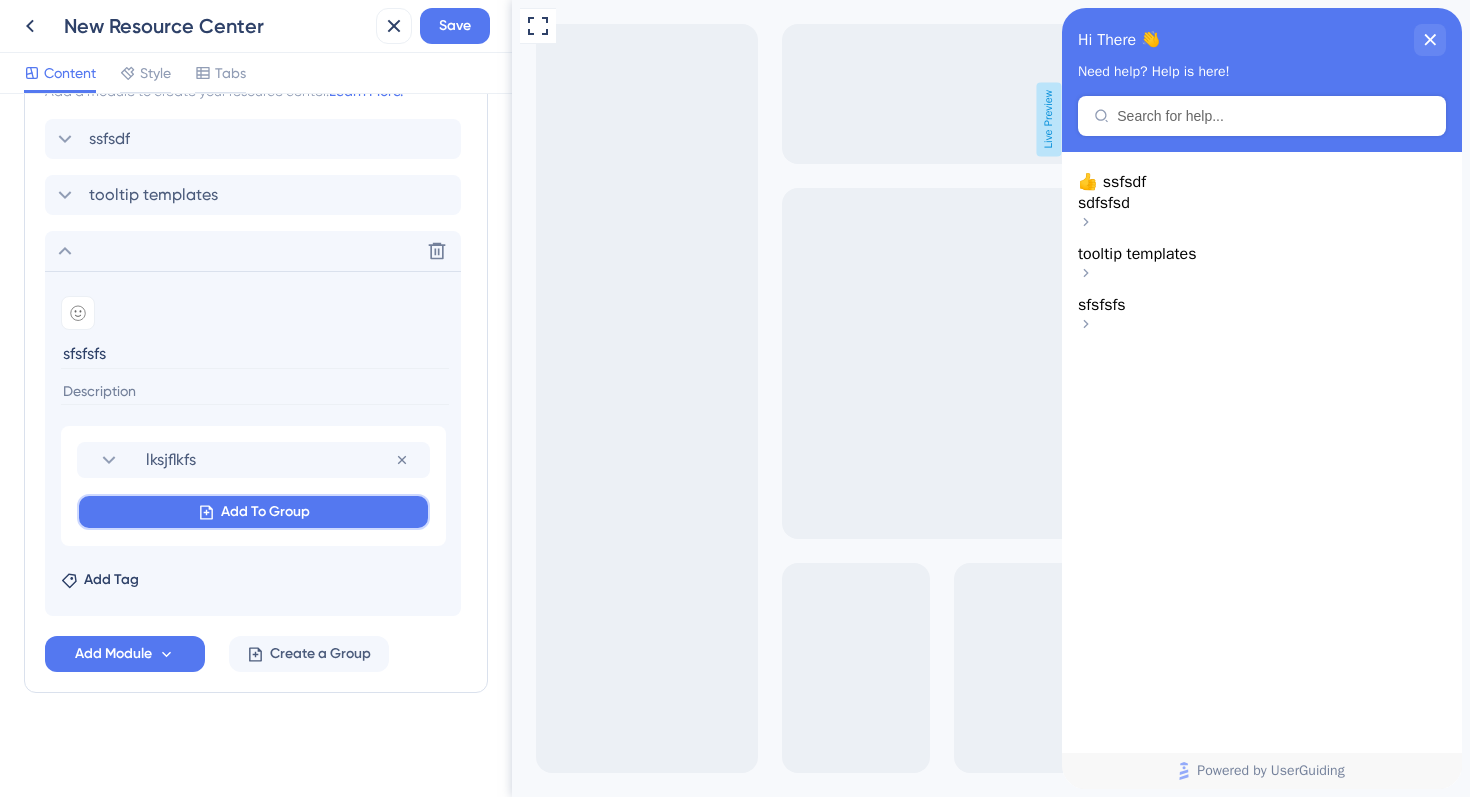 click on "Add To Group" at bounding box center [265, 512] 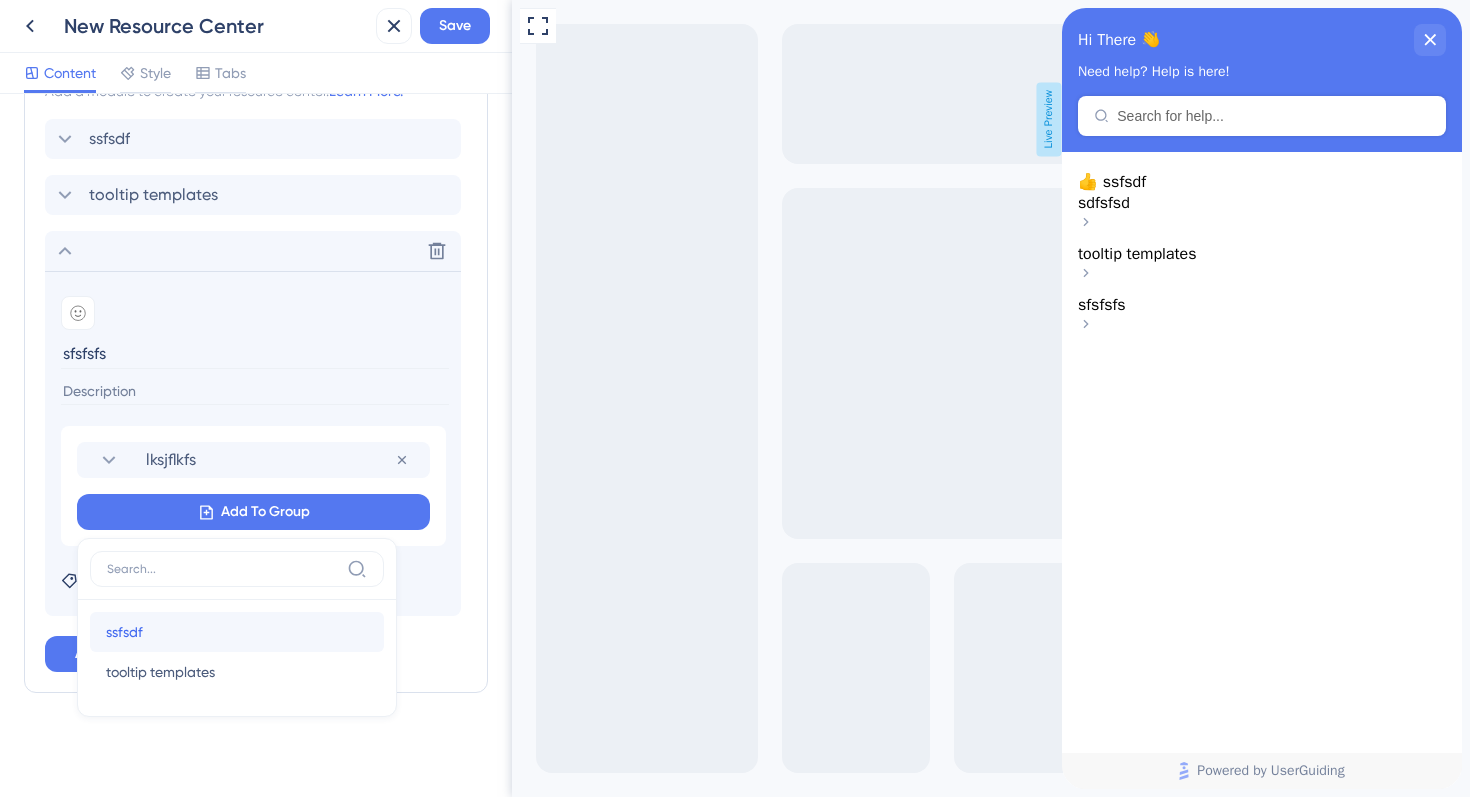 click on "ssfsdf ssfsdf" at bounding box center [237, 632] 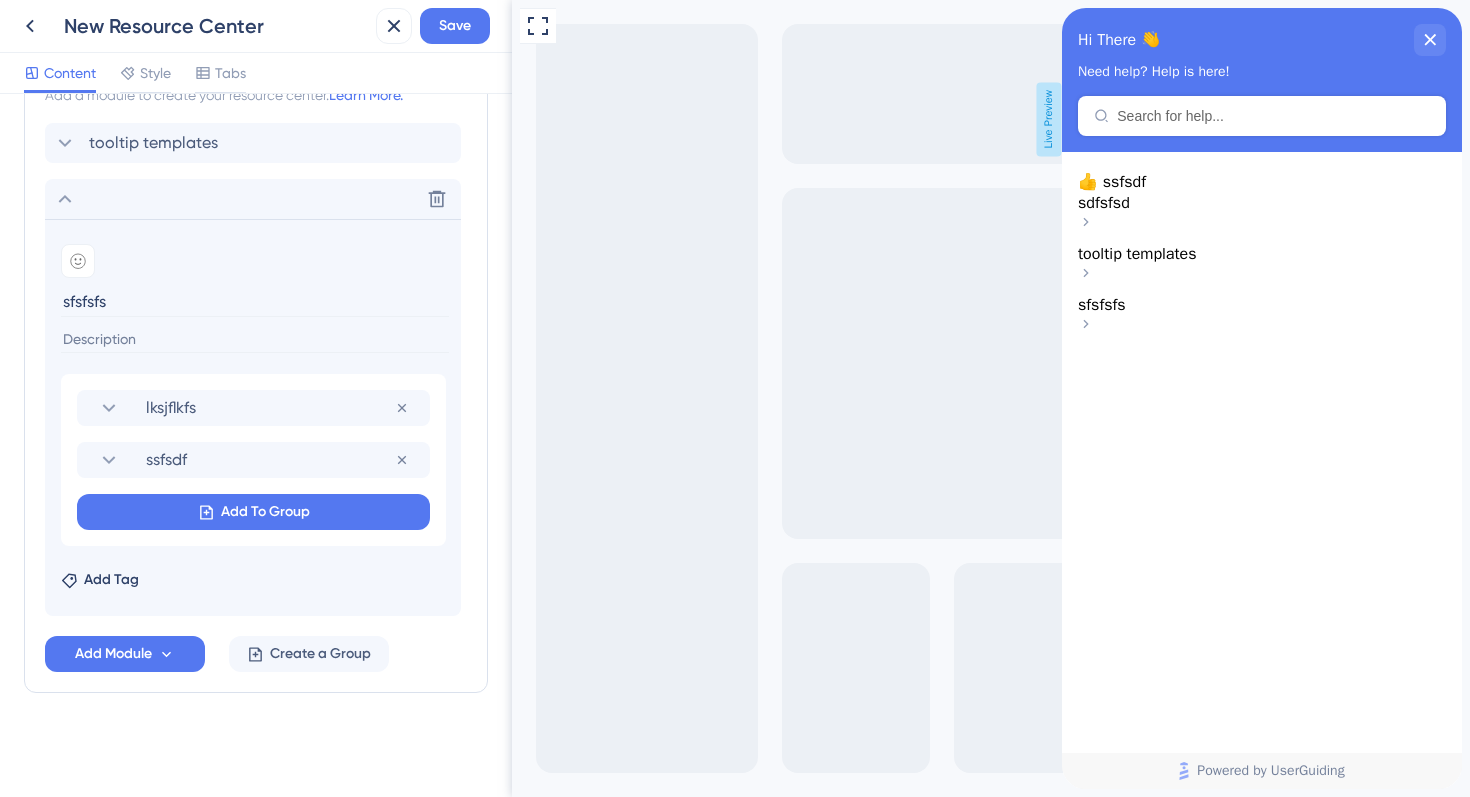 scroll, scrollTop: 808, scrollLeft: 0, axis: vertical 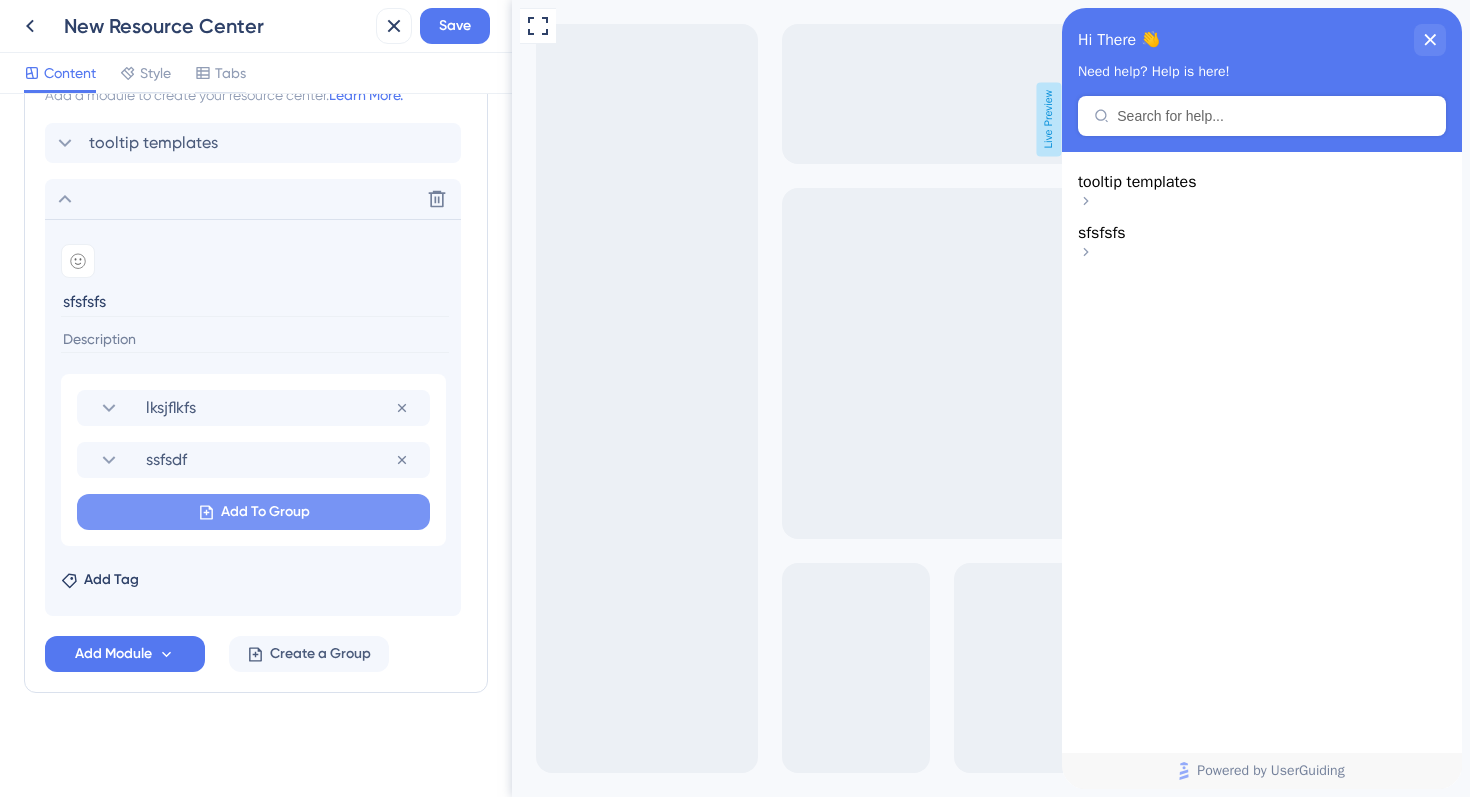 click on "Add To Group" at bounding box center (253, 512) 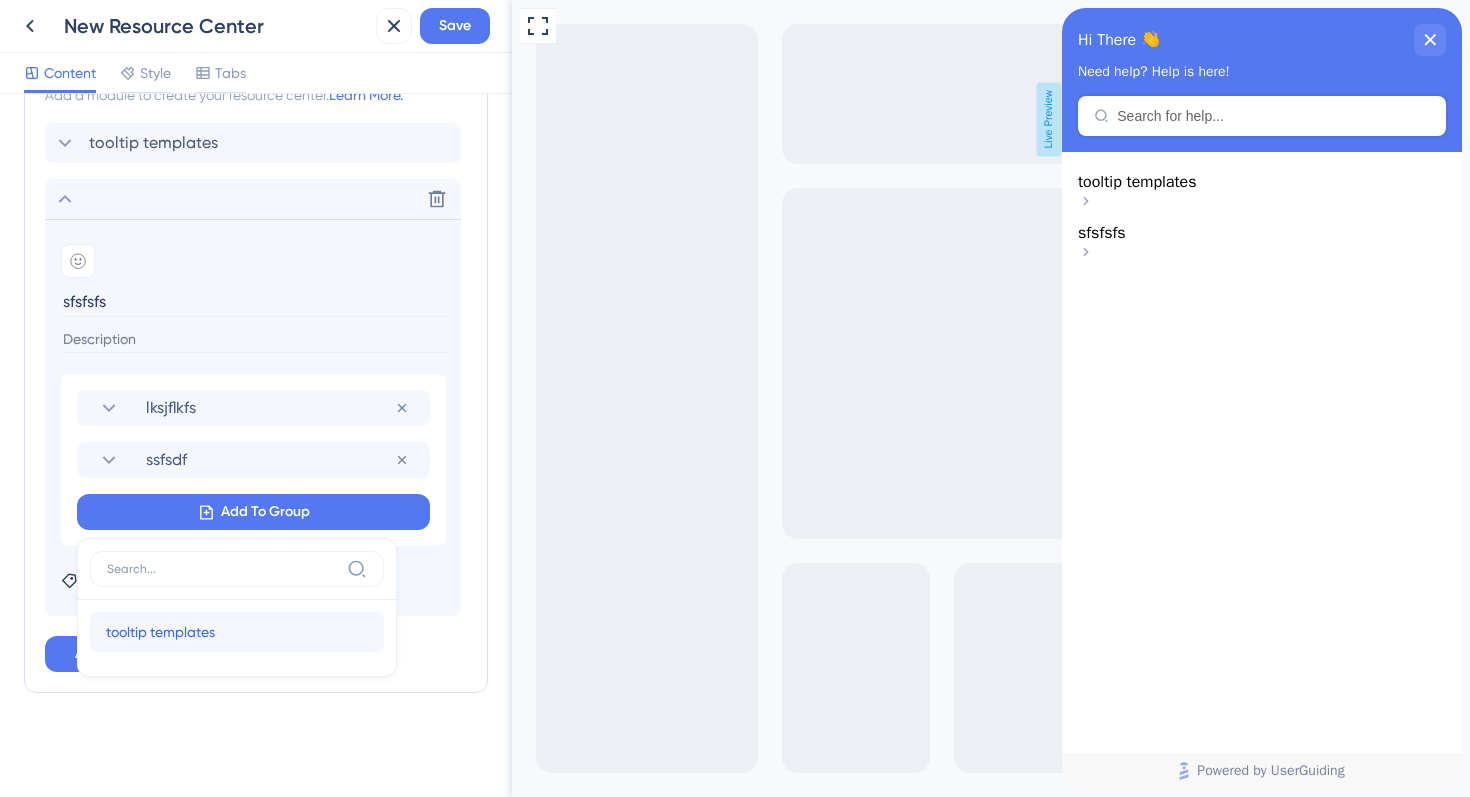click on "tooltip templates" at bounding box center [160, 632] 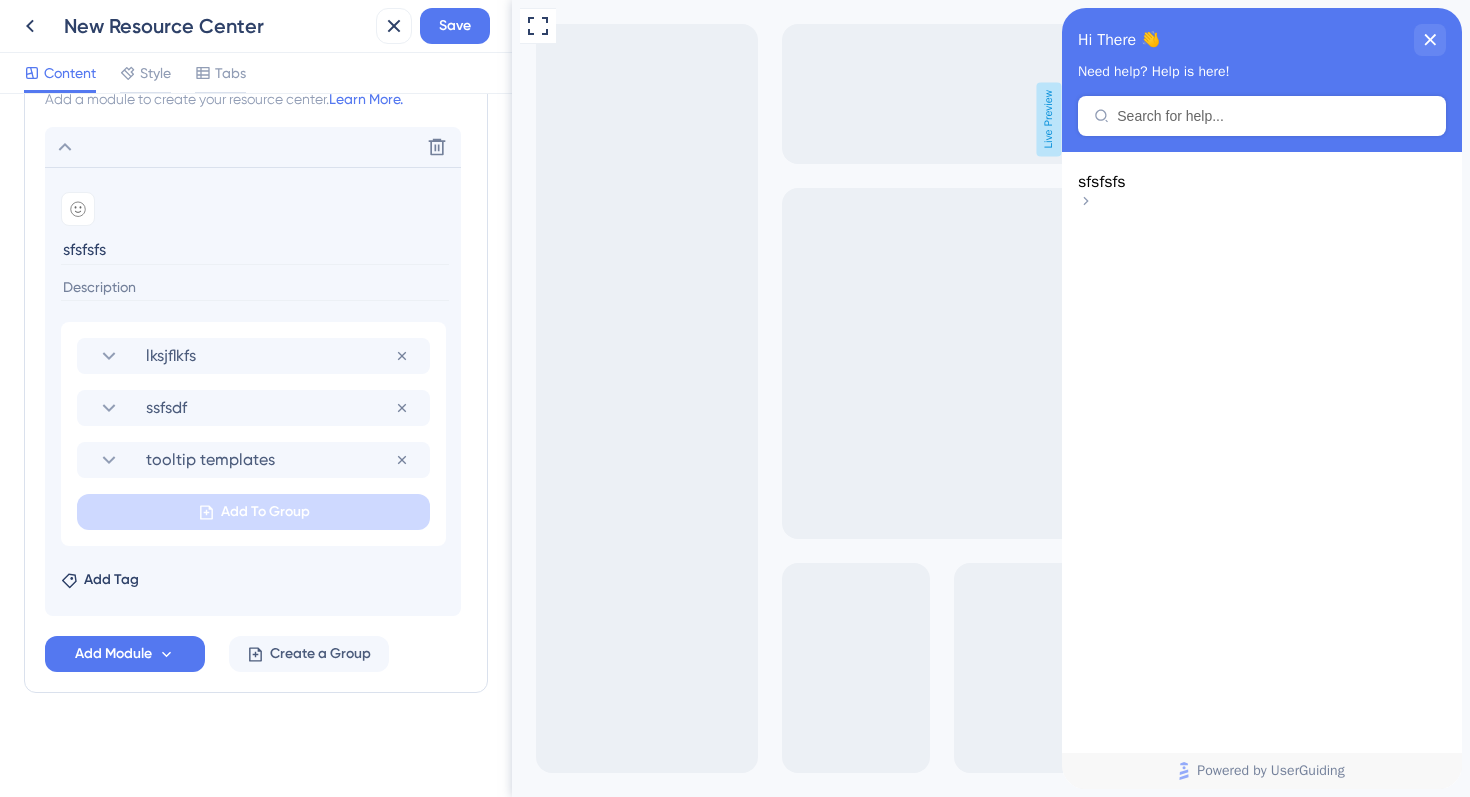 scroll, scrollTop: 804, scrollLeft: 0, axis: vertical 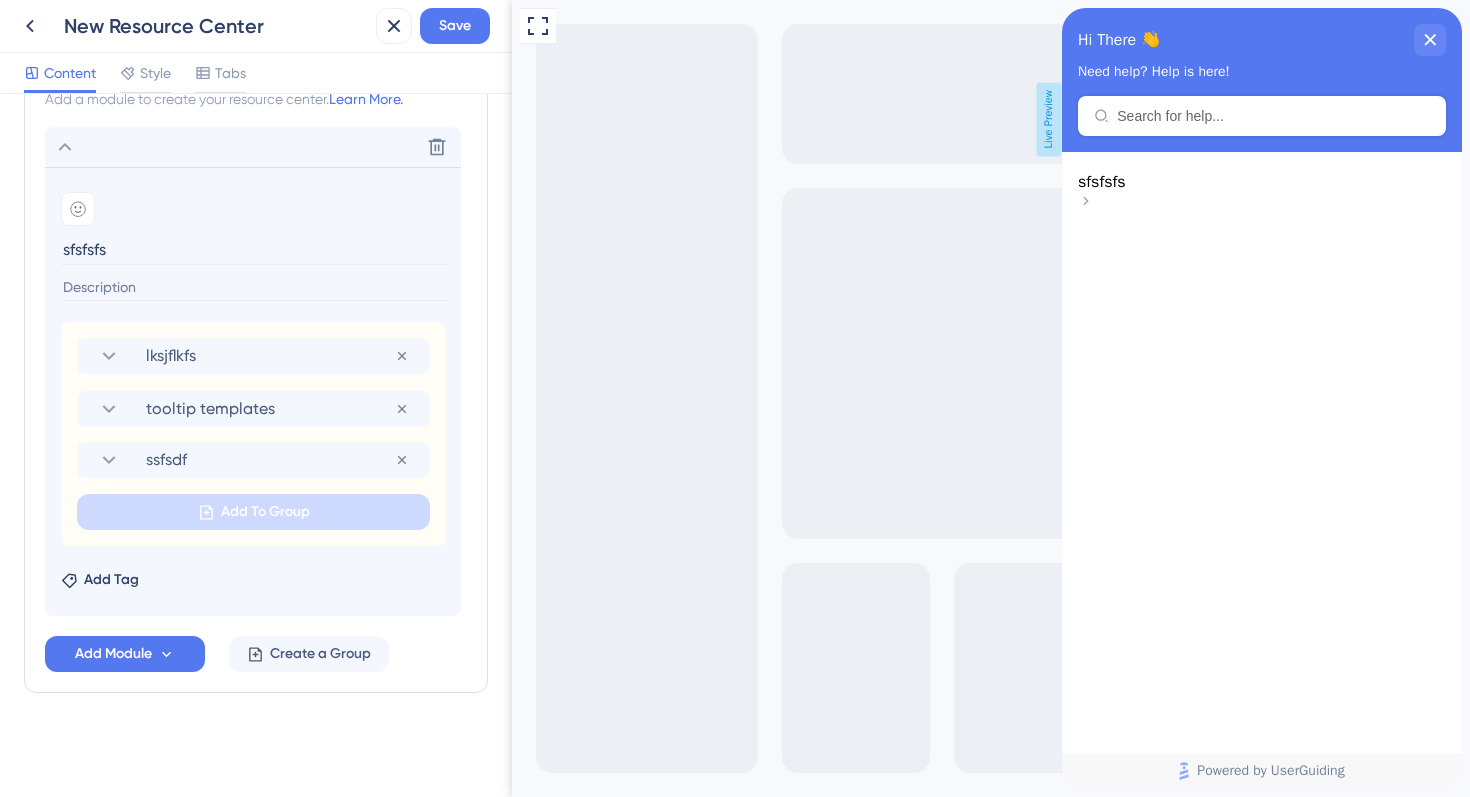 drag, startPoint x: 224, startPoint y: 464, endPoint x: 224, endPoint y: 401, distance: 63 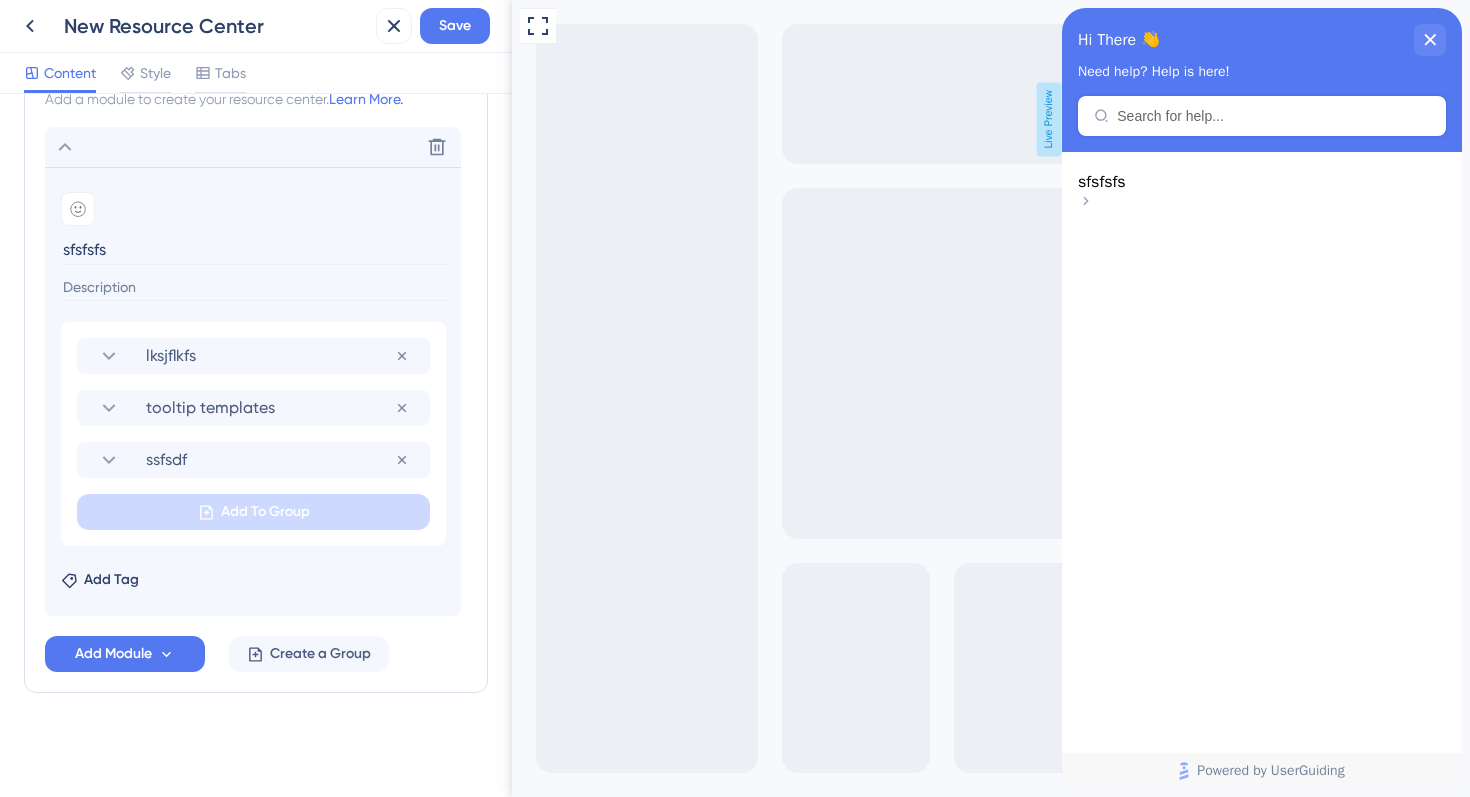 click on "sfsfsfs" at bounding box center (1262, 193) 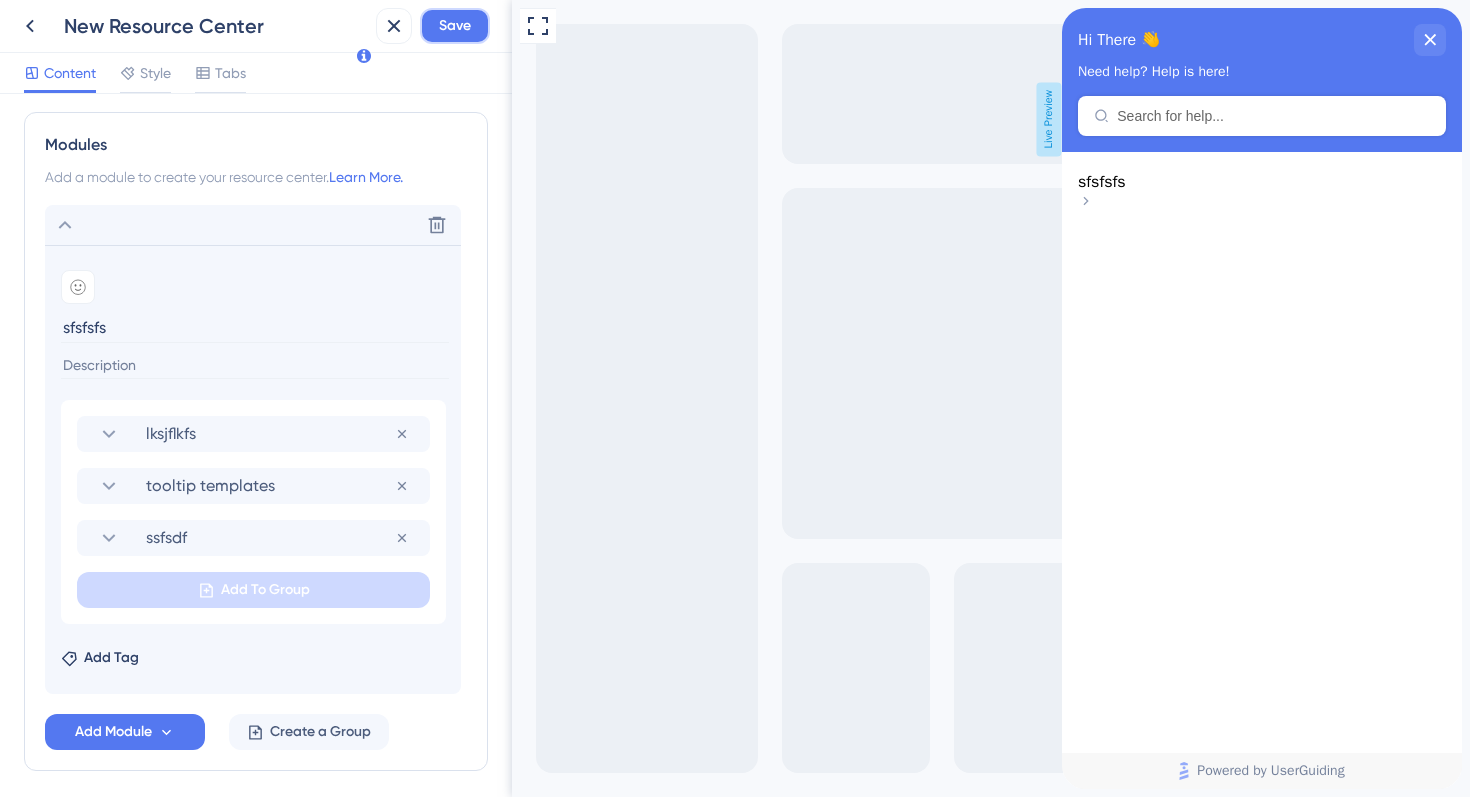 click on "Save" at bounding box center (455, 26) 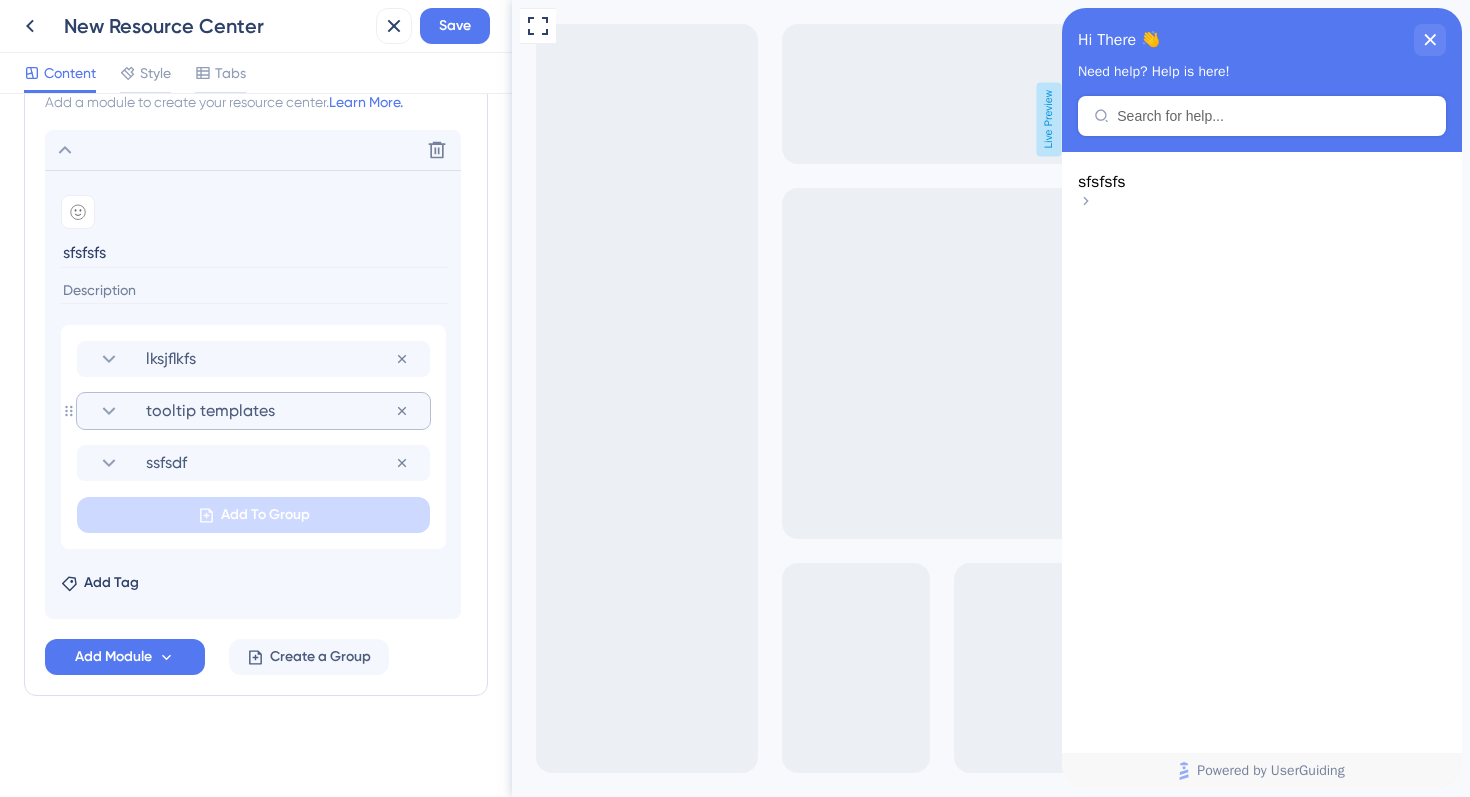 scroll, scrollTop: 804, scrollLeft: 0, axis: vertical 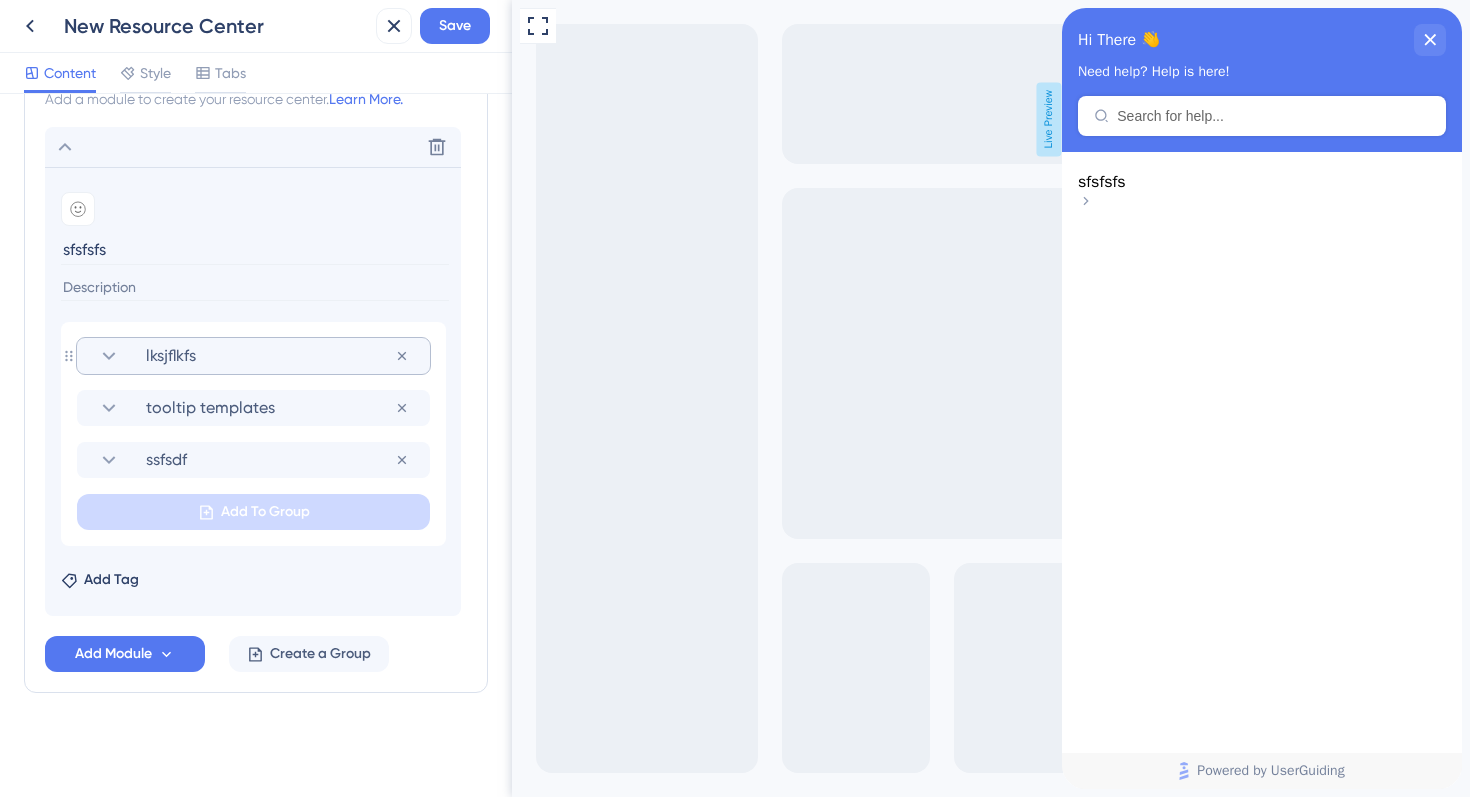 click on "lksjflkfs" at bounding box center (270, 356) 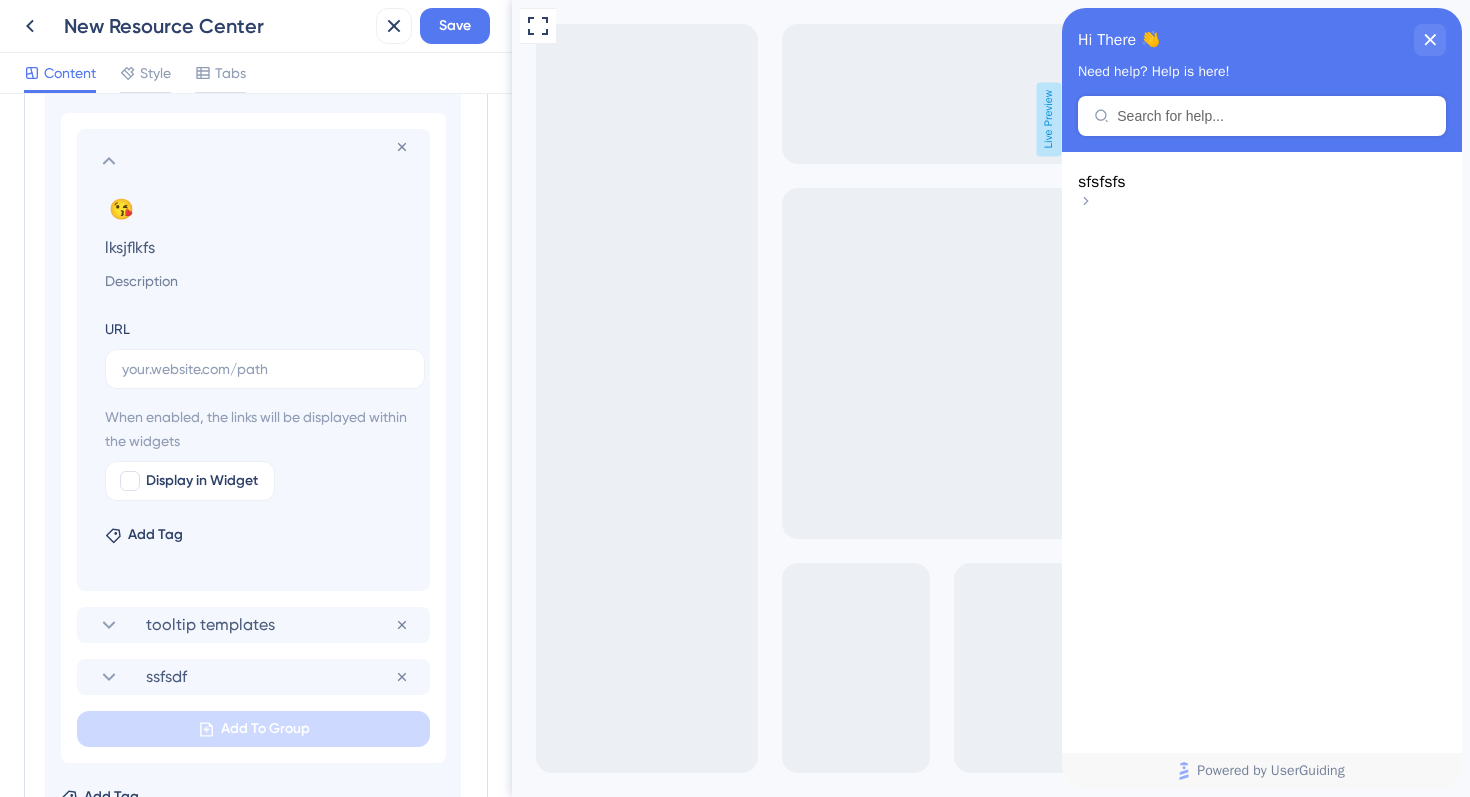 scroll, scrollTop: 1028, scrollLeft: 0, axis: vertical 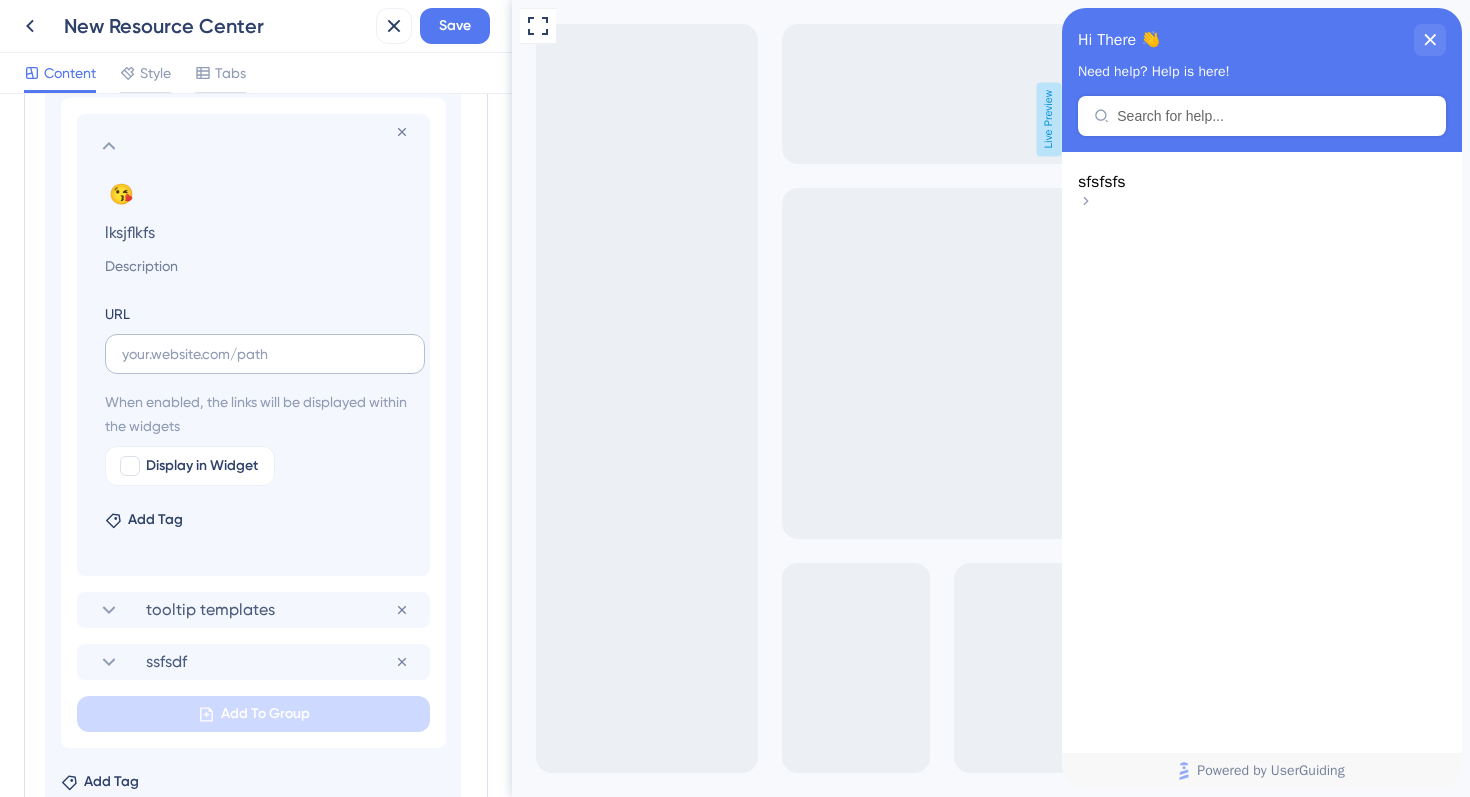 click at bounding box center (265, 354) 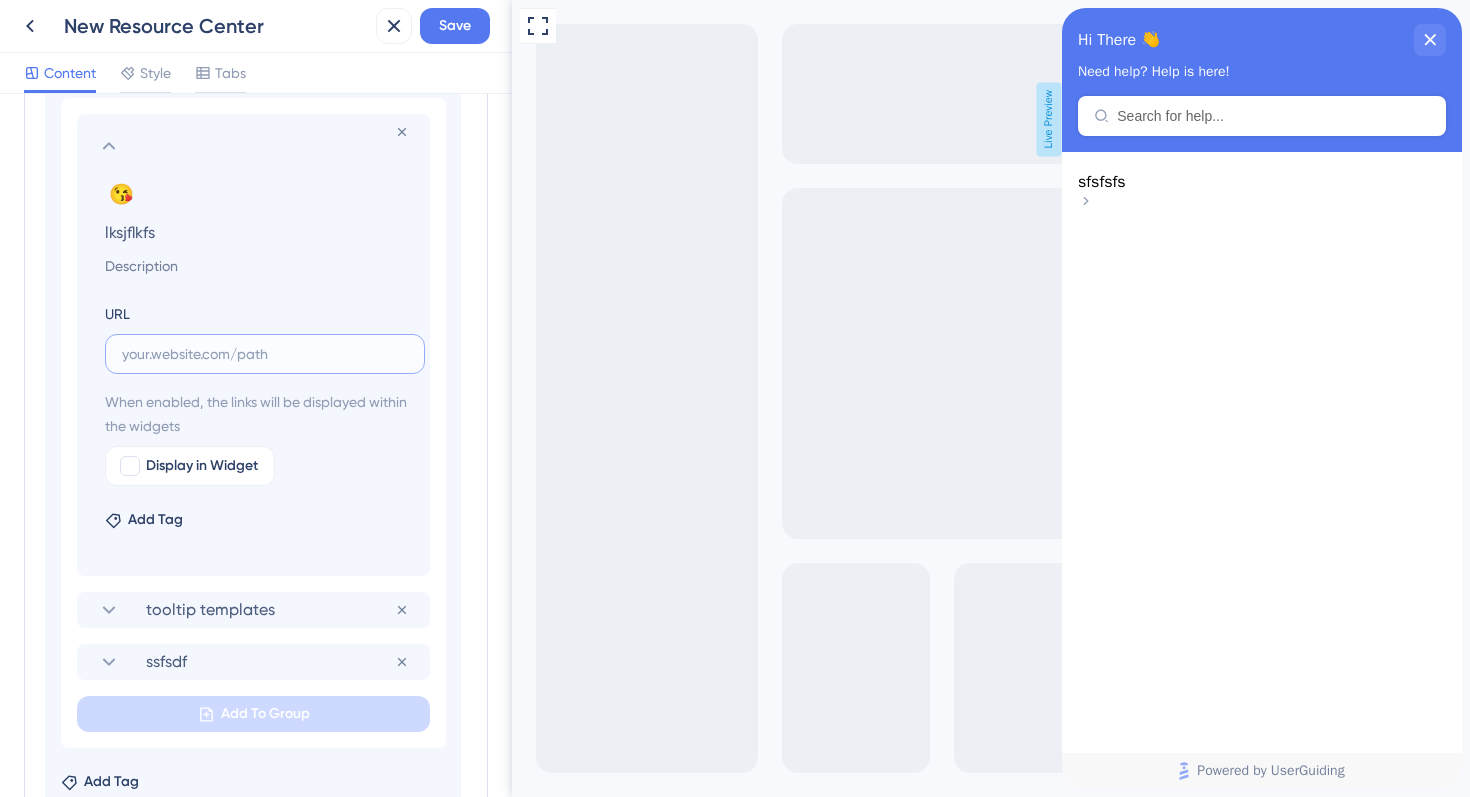 click at bounding box center [265, 354] 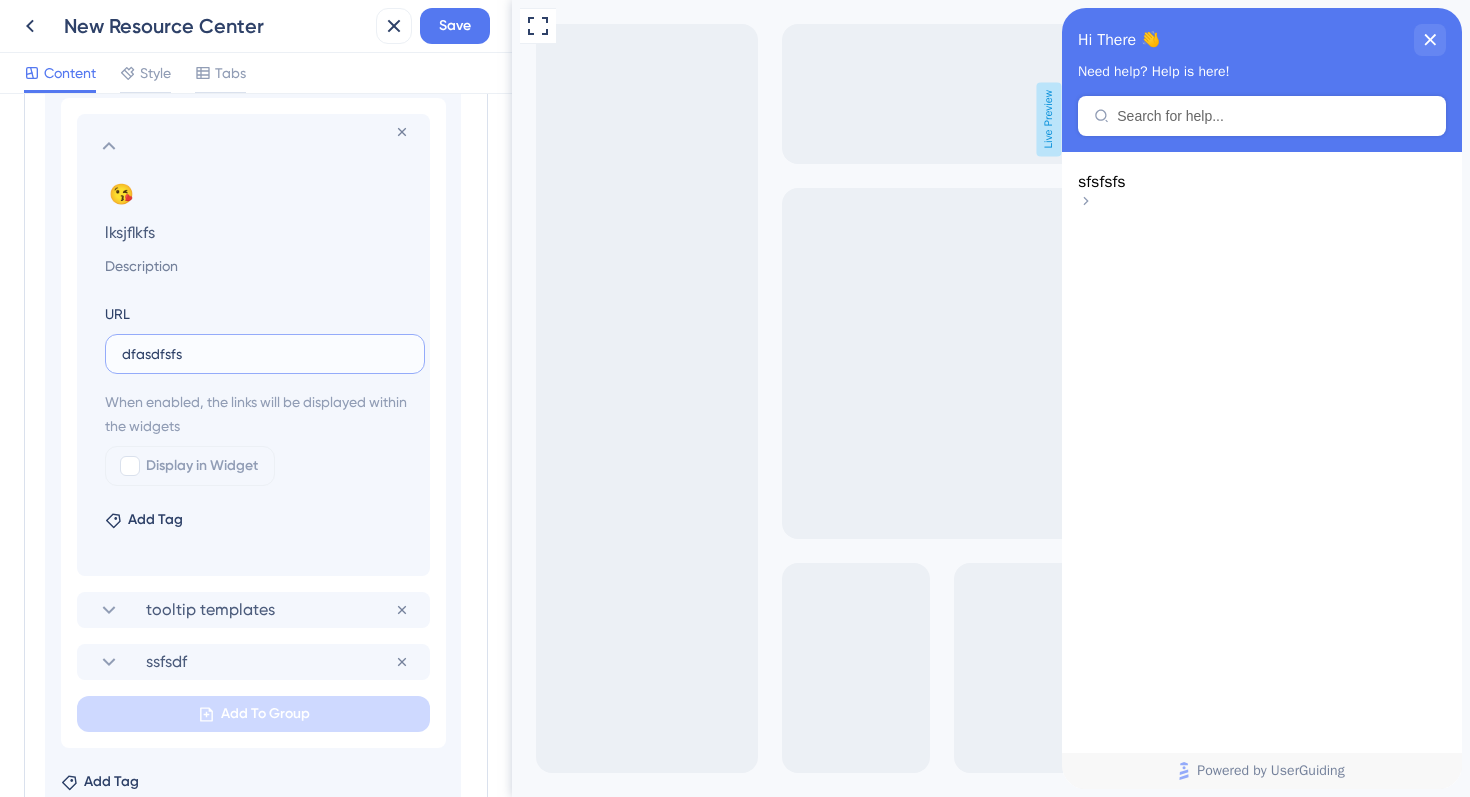 type on "dfasdfsfsd" 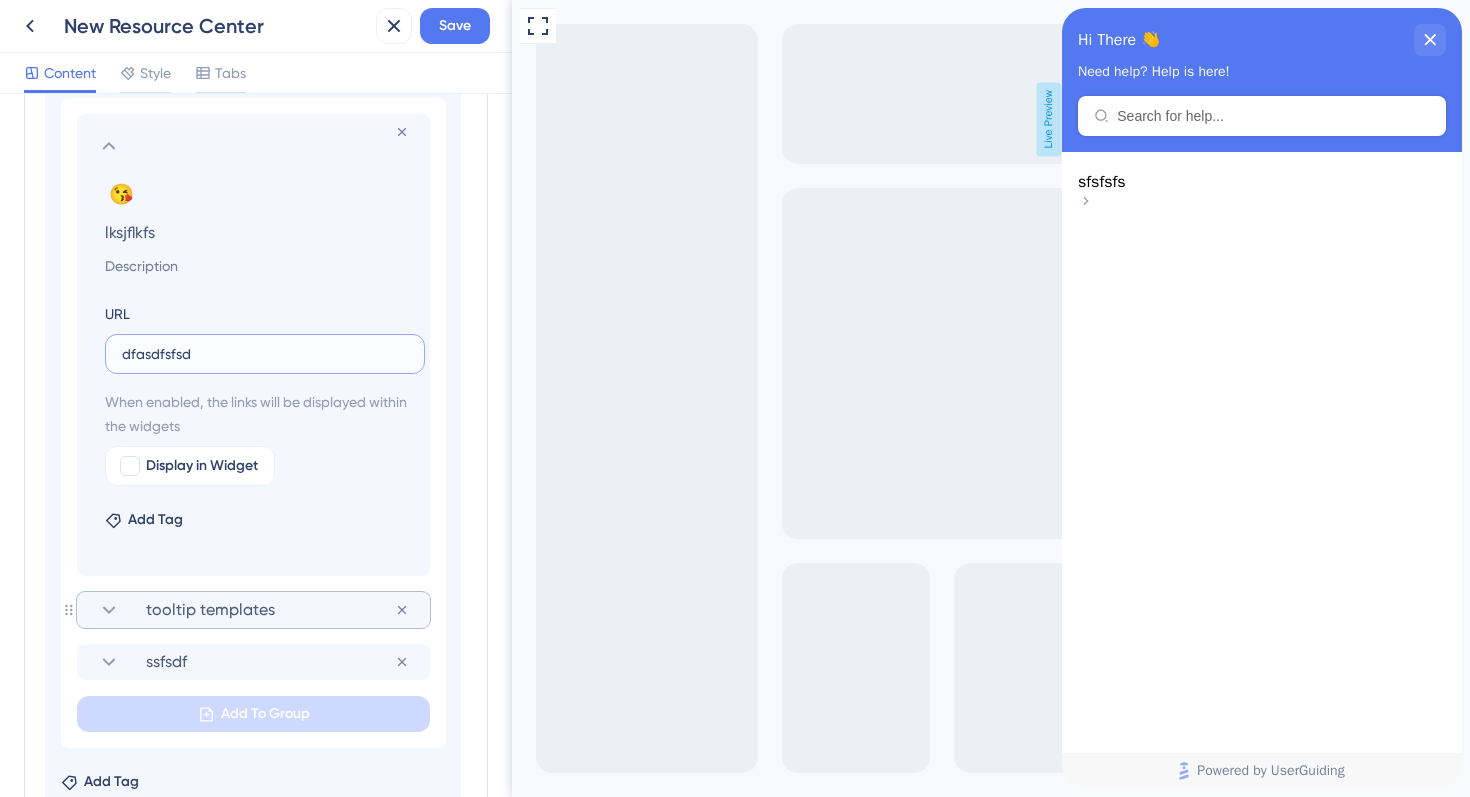 click on "tooltip templates" at bounding box center (270, 610) 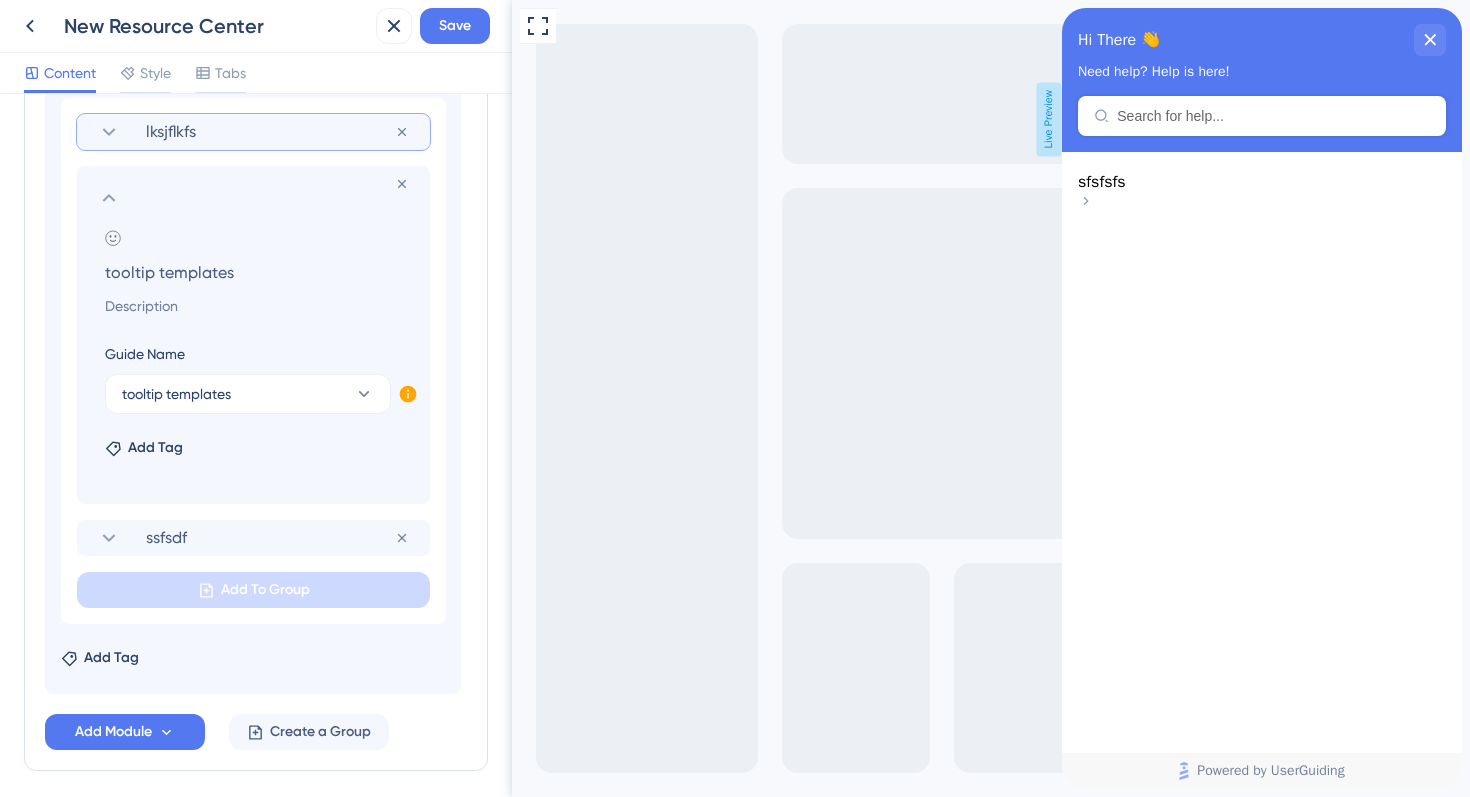 click on "Delete Add emoji sfsfsfs lksjflkfs Remove from group Remove from group Add emoji tooltip templates Guide Name tooltip templates This guide is inactive and will not be visible on Resource Center. Activate Now Add Tag ssfsdf Remove from group Add To Group Add Tag Add Module Create a Group" at bounding box center (256, 326) 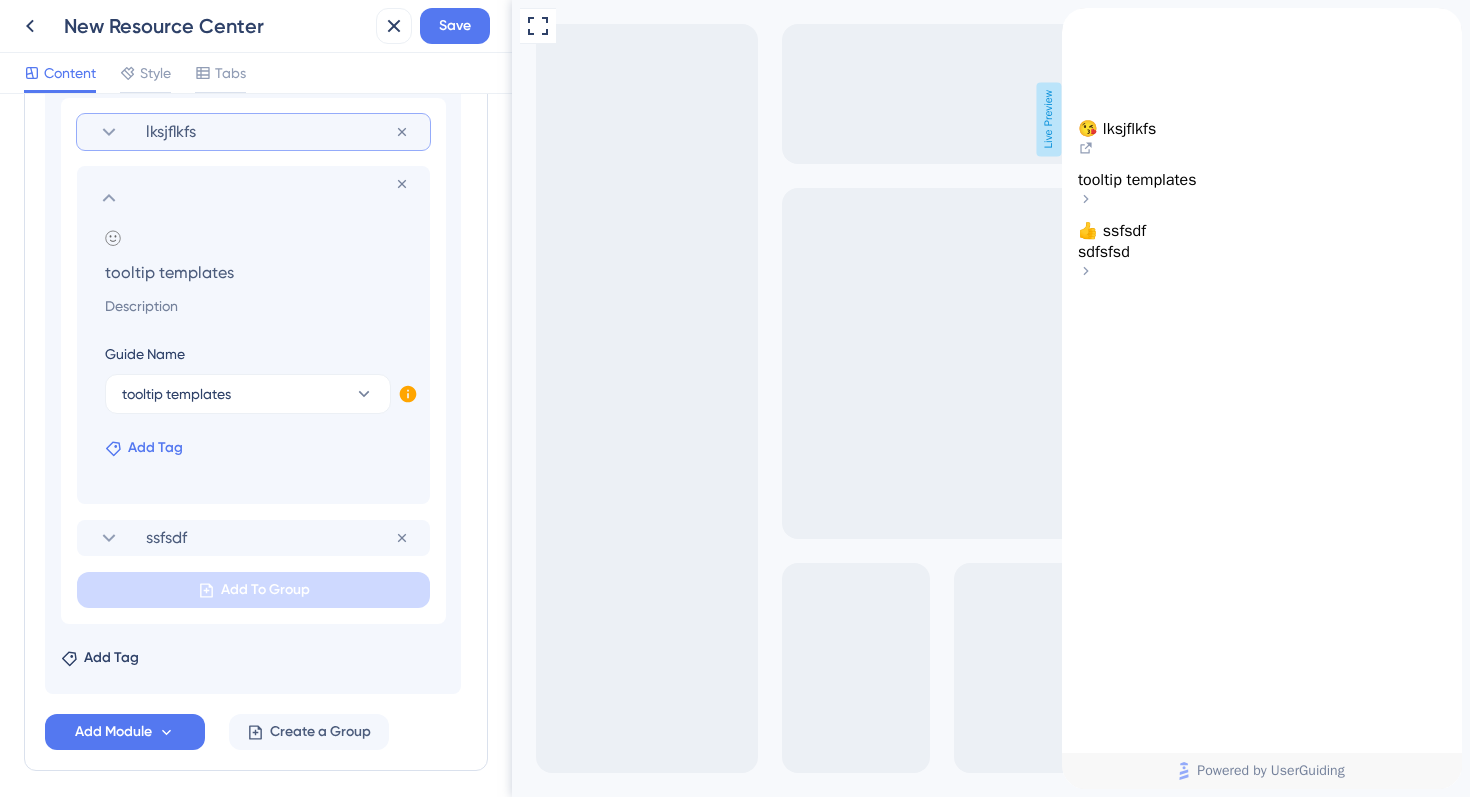 click on "Add Tag" at bounding box center (155, 448) 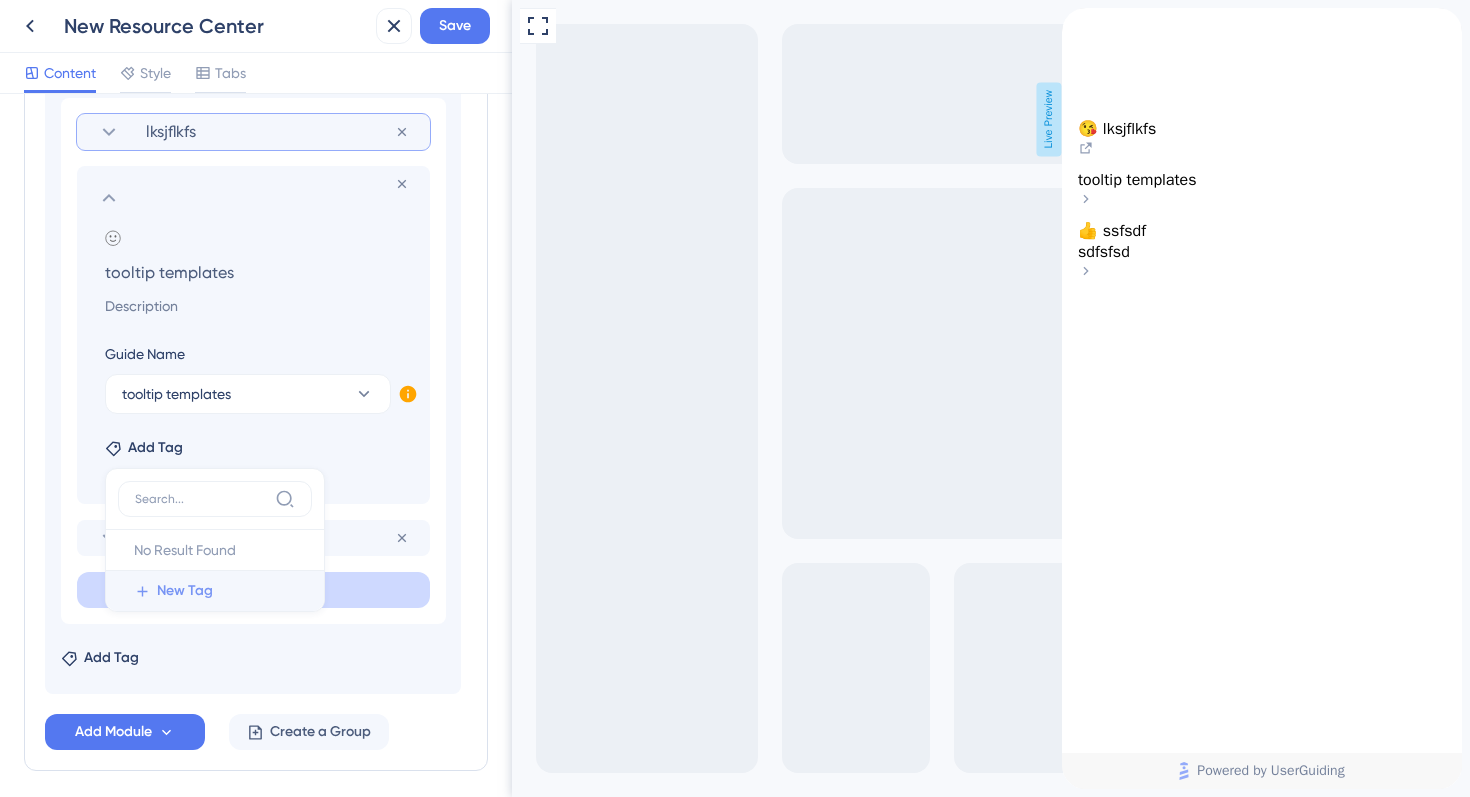 click on "New Tag" at bounding box center [185, 591] 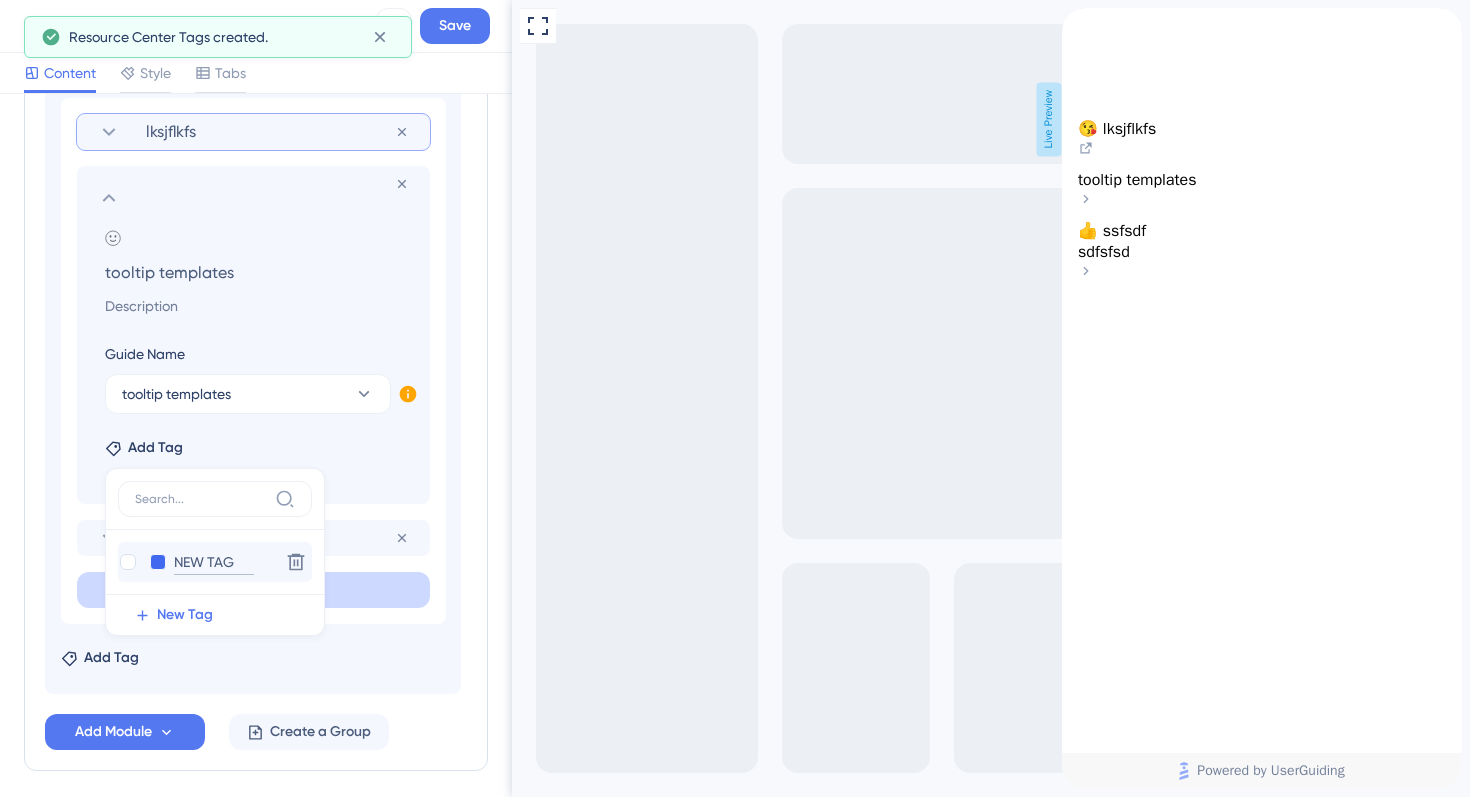 click on "NEW TAG" at bounding box center (214, 562) 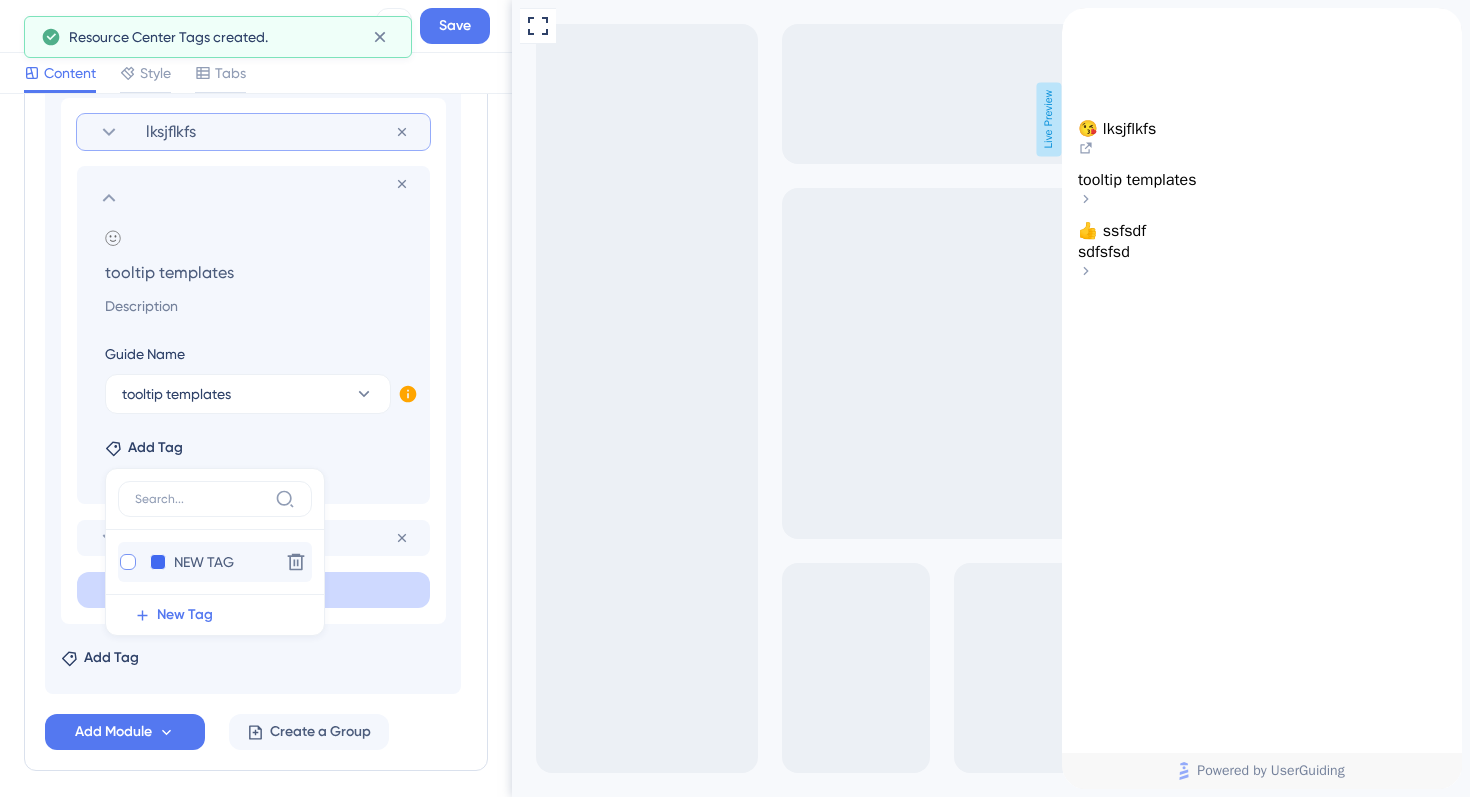 click at bounding box center [128, 562] 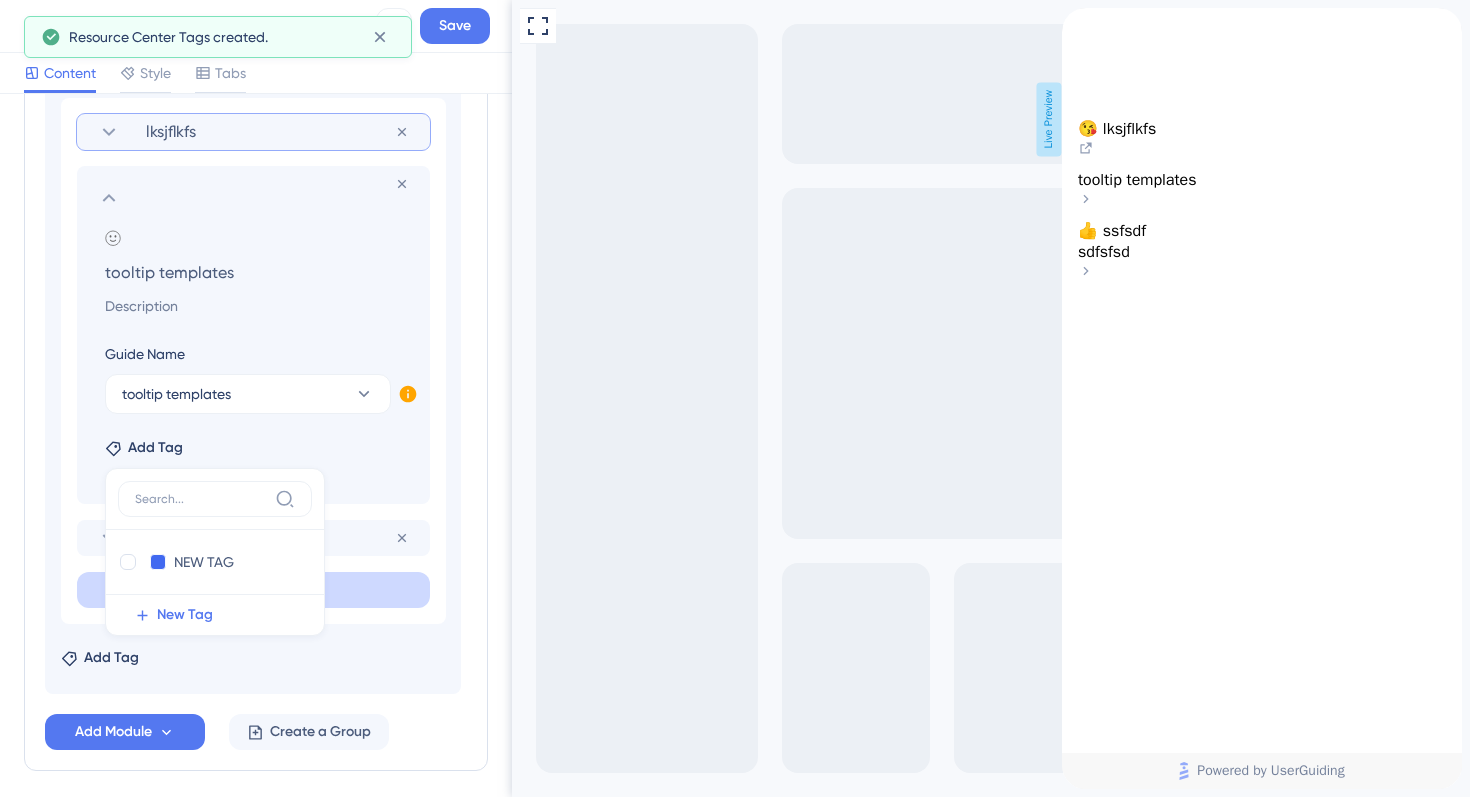 checkbox on "true" 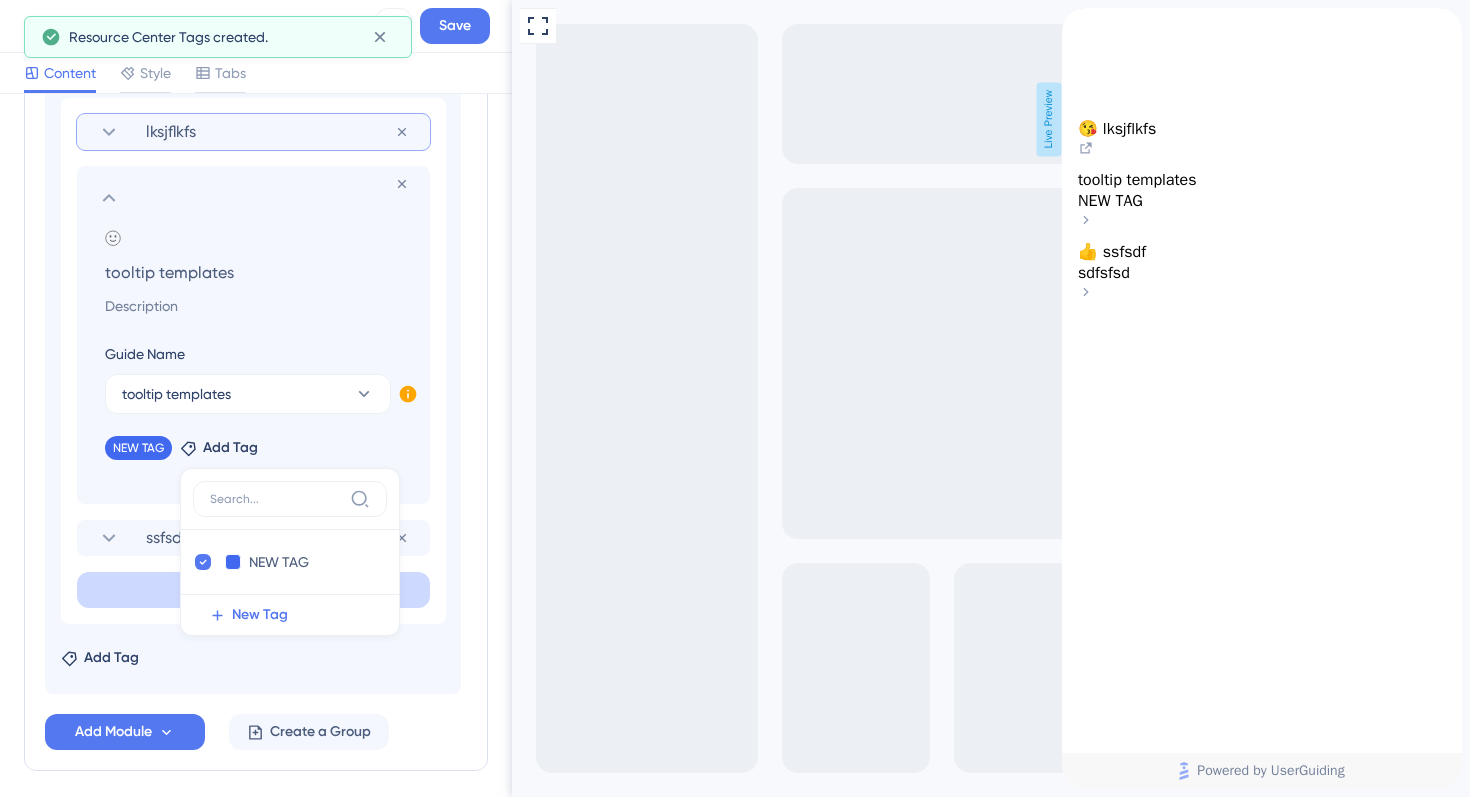 click on "Resource Center Header Title Hi There 👋 17 Hi There 👋 Subtitle Need help? Help is here! 12 Search Function Search Bar Search Bar Placeholder Search for help... No Search Result Message No matching results... Open in New Tab Message Open in a new tab 3 Bring search results from a Knowledge Base Modules Add a module to create your resource center.  Learn More. Delete Add emoji sfsfsfs lksjflkfs Remove from group Remove from group Add emoji tooltip templates Guide Name tooltip templates This guide is inactive and will not be visible on Resource Center. Activate Now NEW TAG Remove Add Tag NEW TAG NEW TAG Delete New Tag ssfsdf Remove from group Add To Group Add Tag Add Module Create a Group" at bounding box center (256, 445) 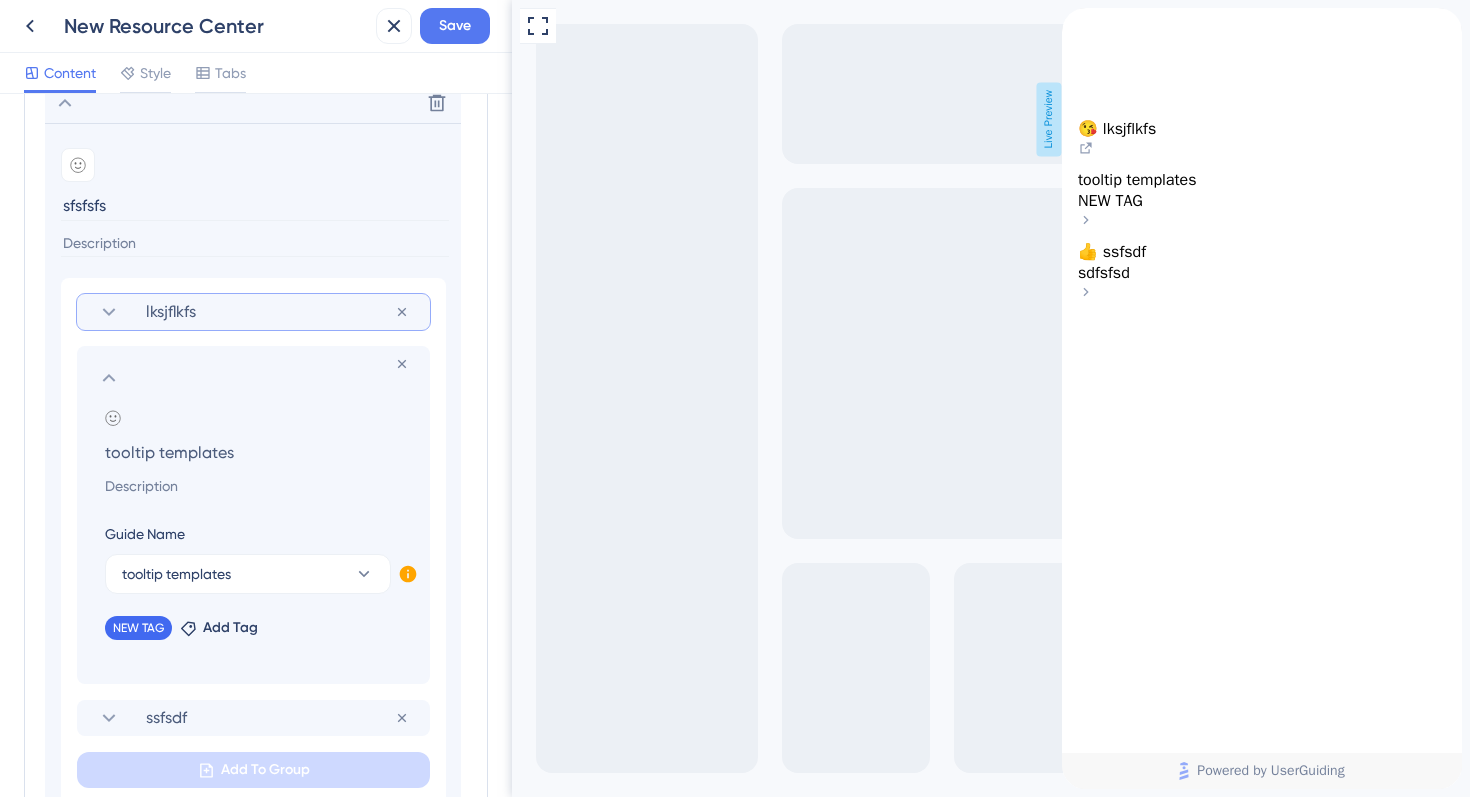 scroll, scrollTop: 788, scrollLeft: 0, axis: vertical 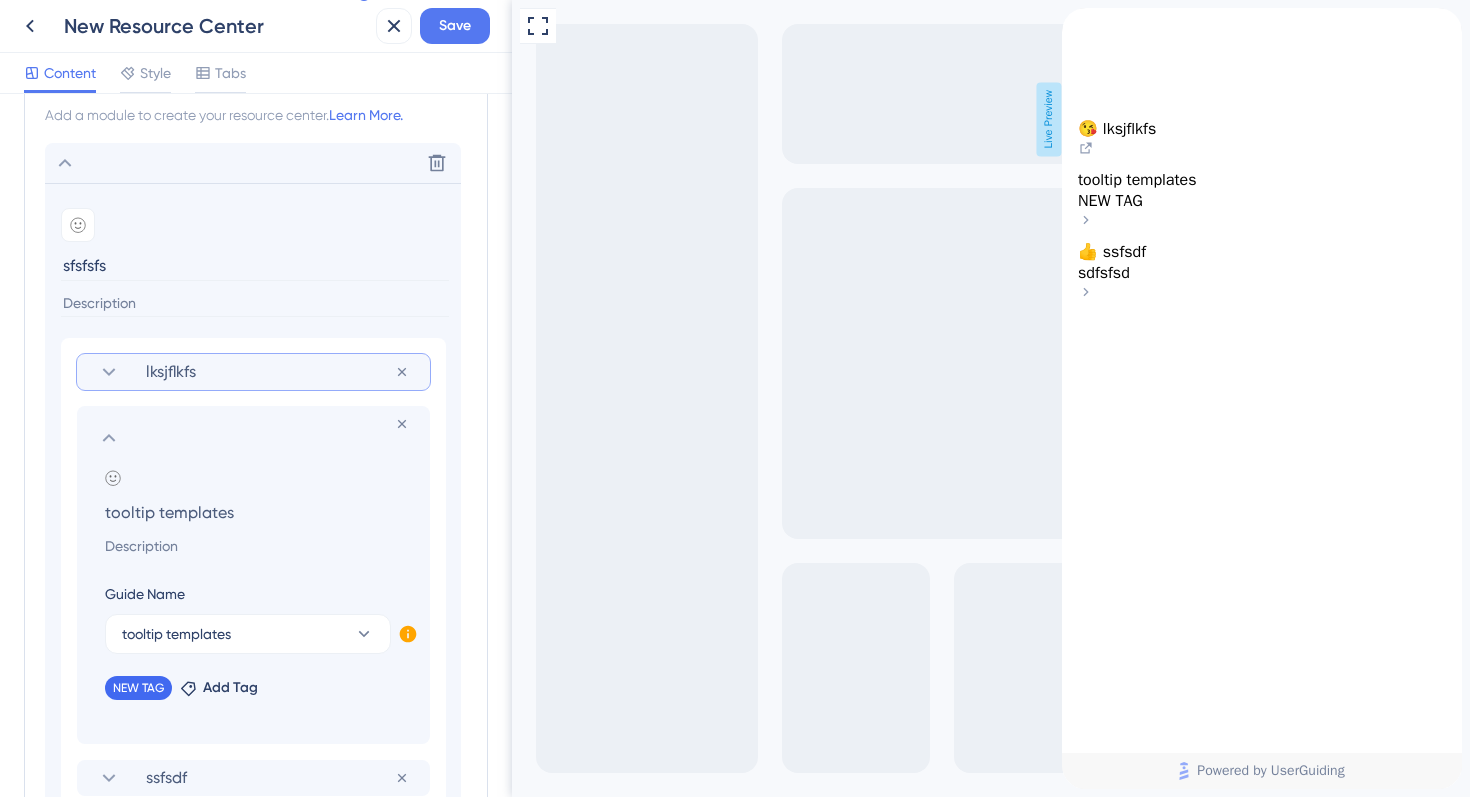 click at bounding box center (1078, 19) 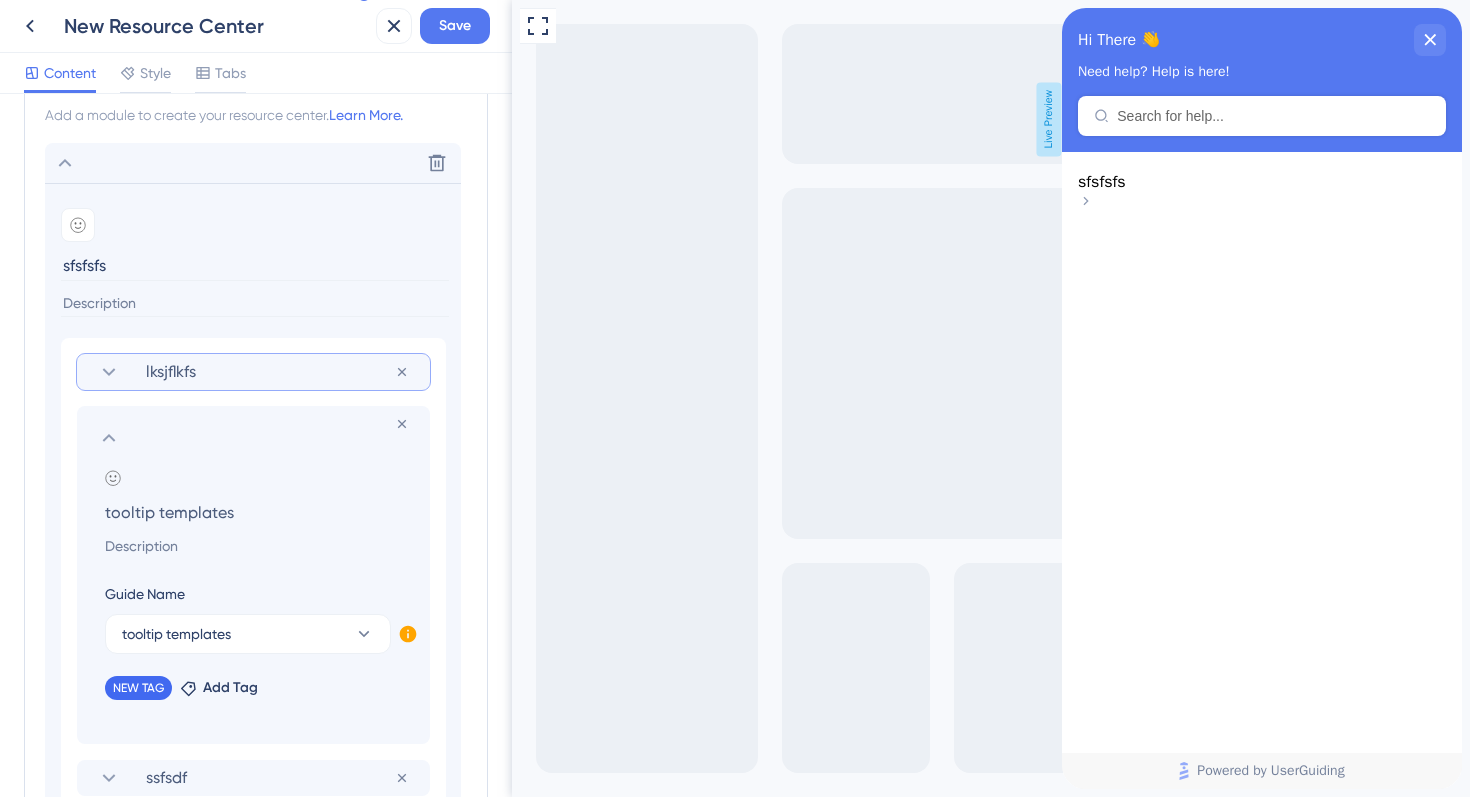 click at bounding box center (257, 546) 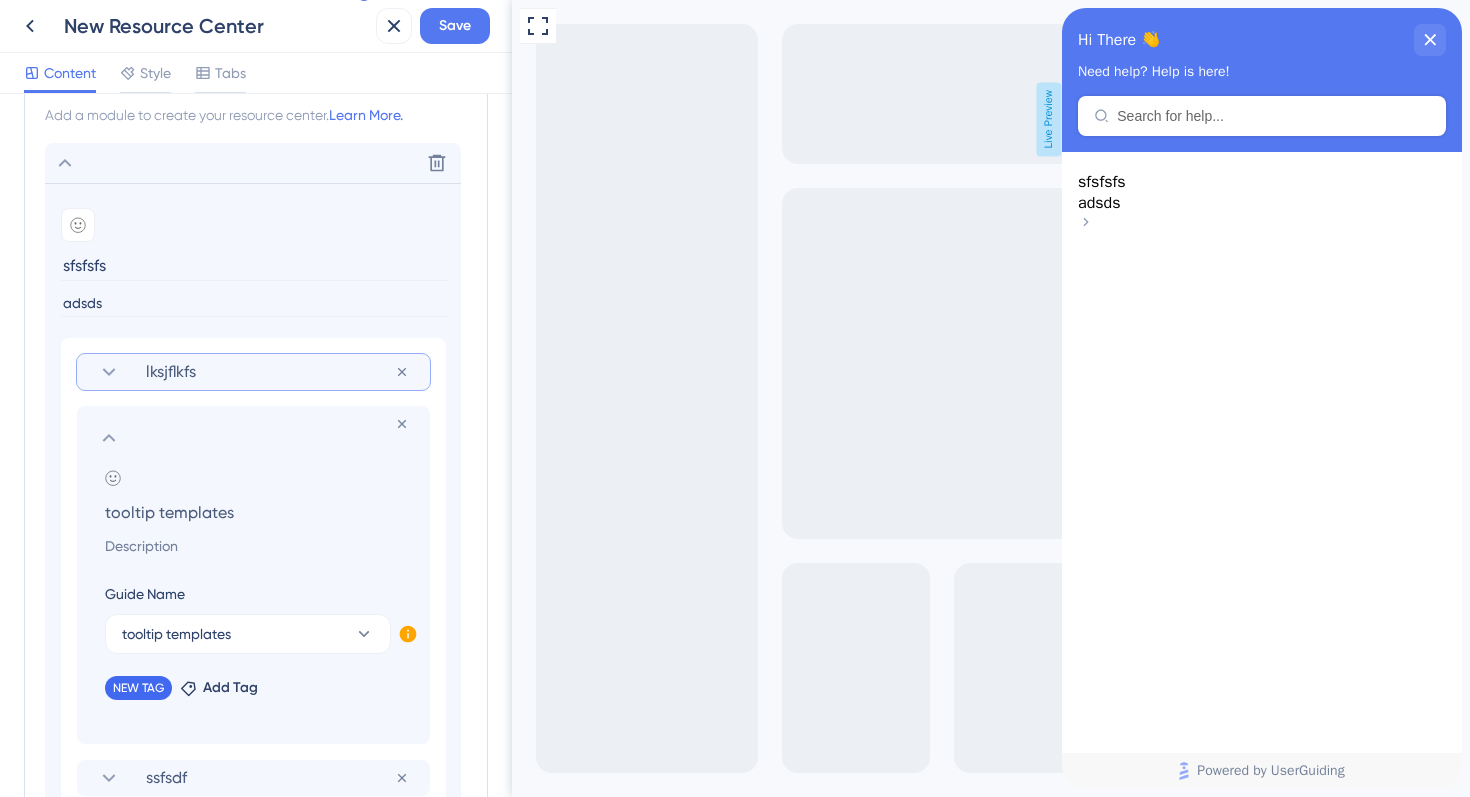 type on "adsds" 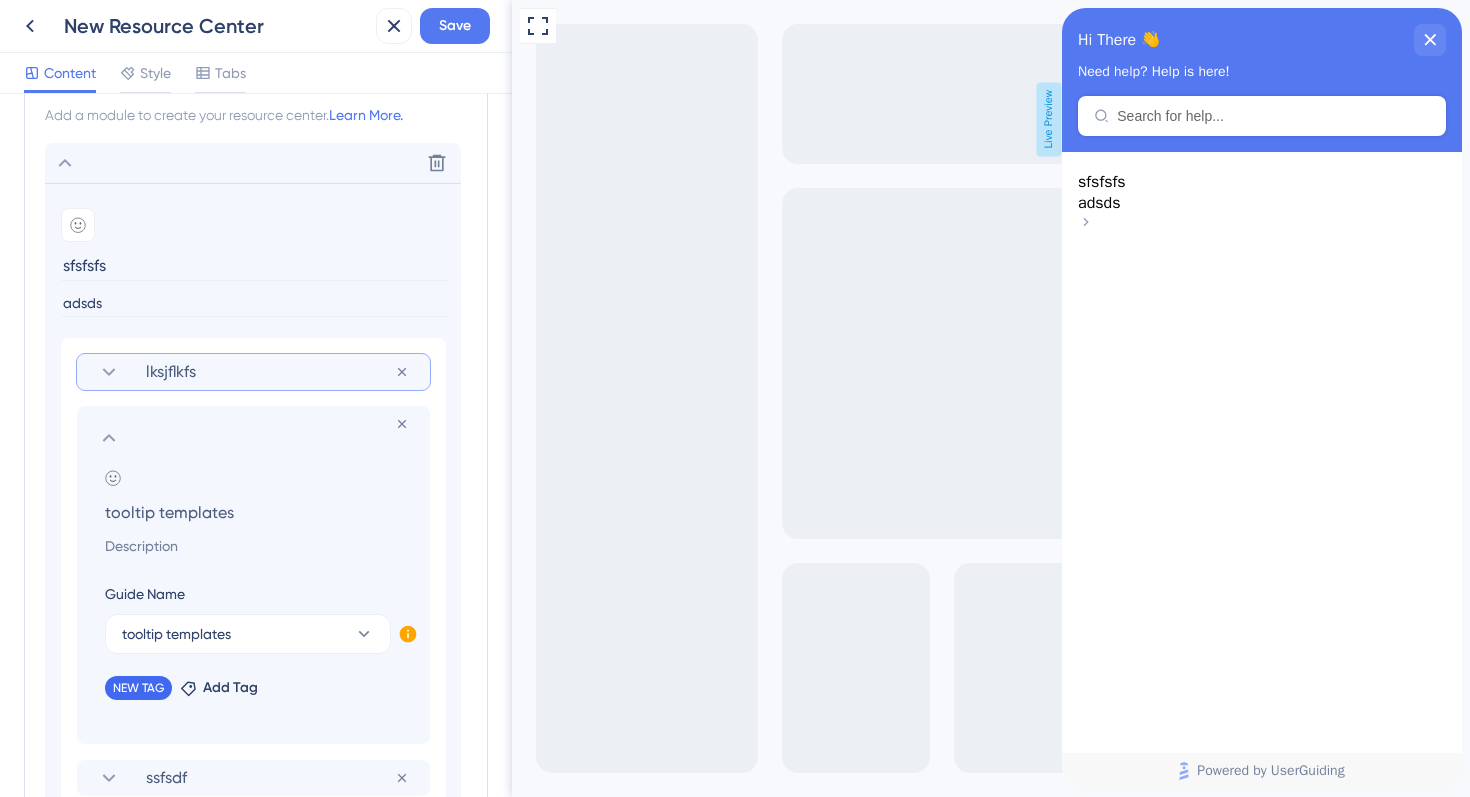 scroll, scrollTop: 942, scrollLeft: 0, axis: vertical 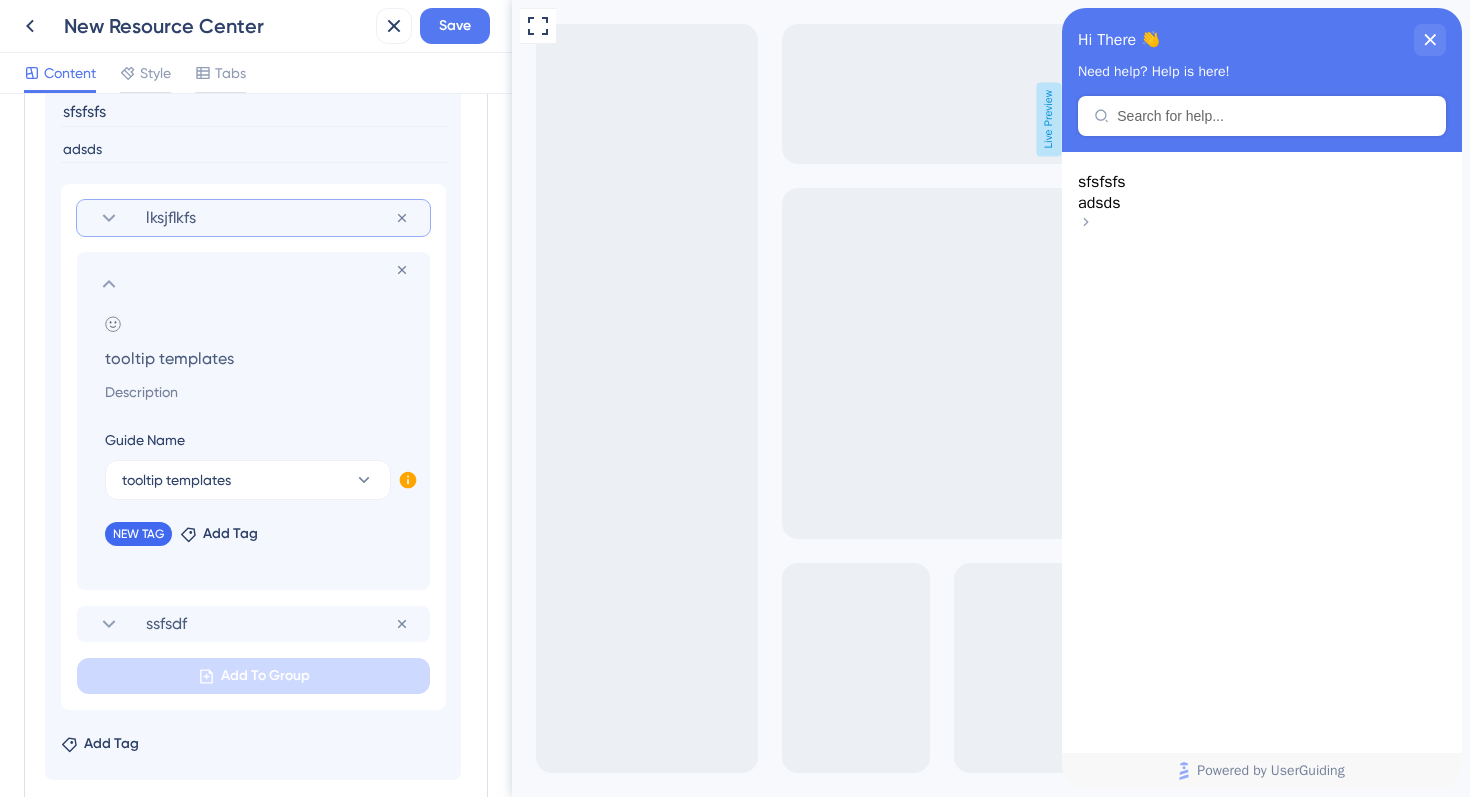 click on "adsds" at bounding box center (1099, 203) 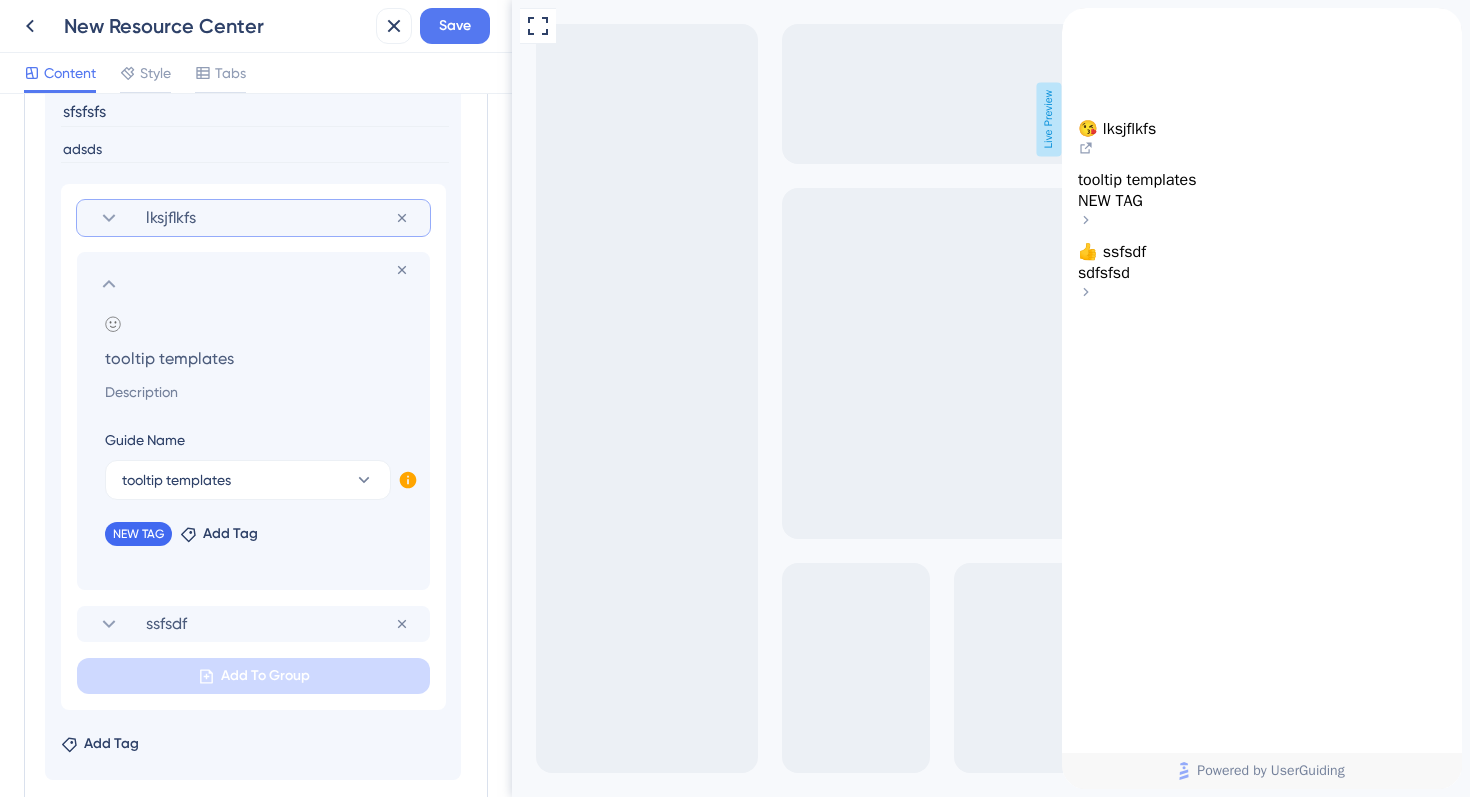 click on "👍   ssfsdf" at bounding box center [1112, 252] 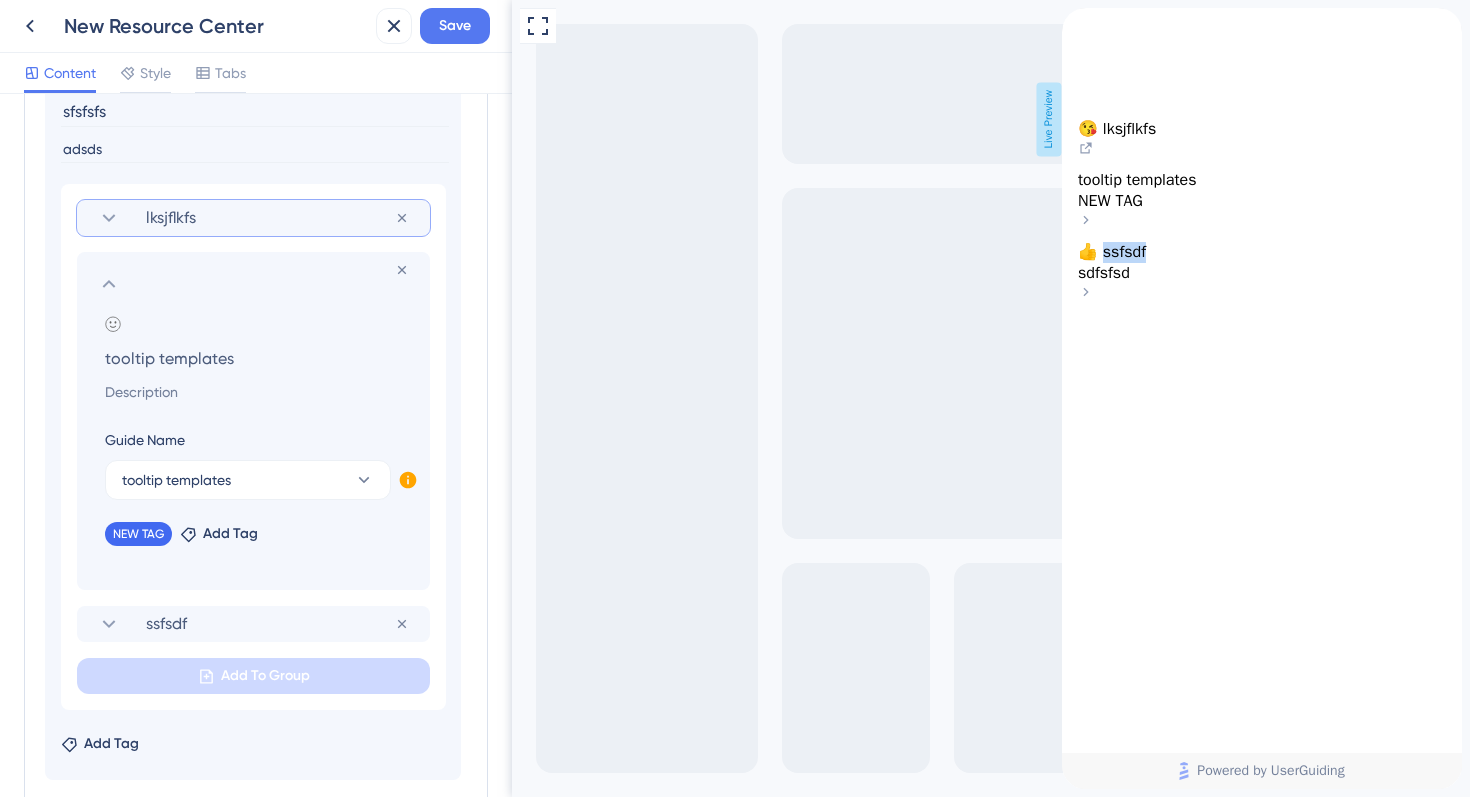 click on "👍   ssfsdf" at bounding box center [1112, 252] 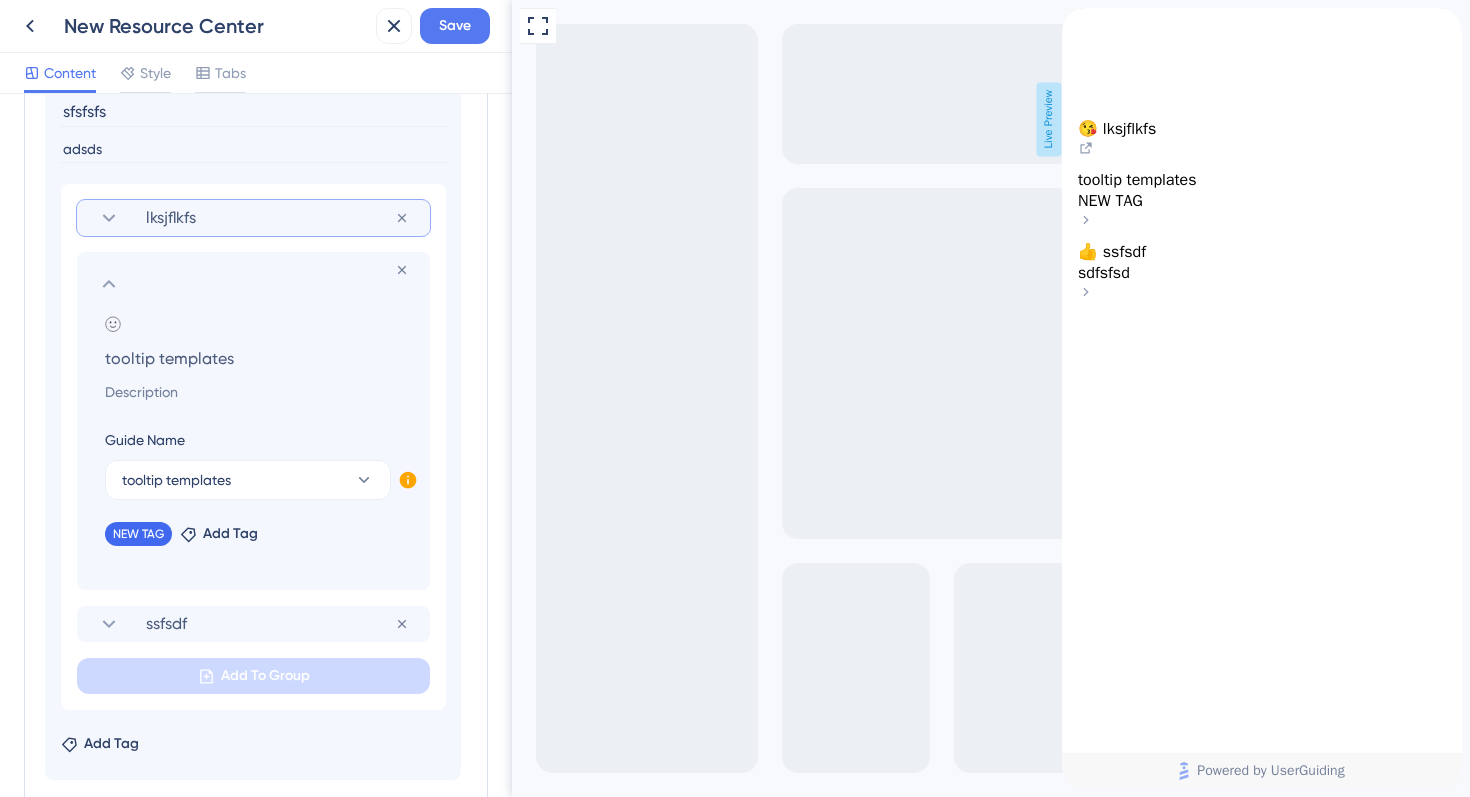 click on "👍   ssfsdf" at bounding box center [1112, 252] 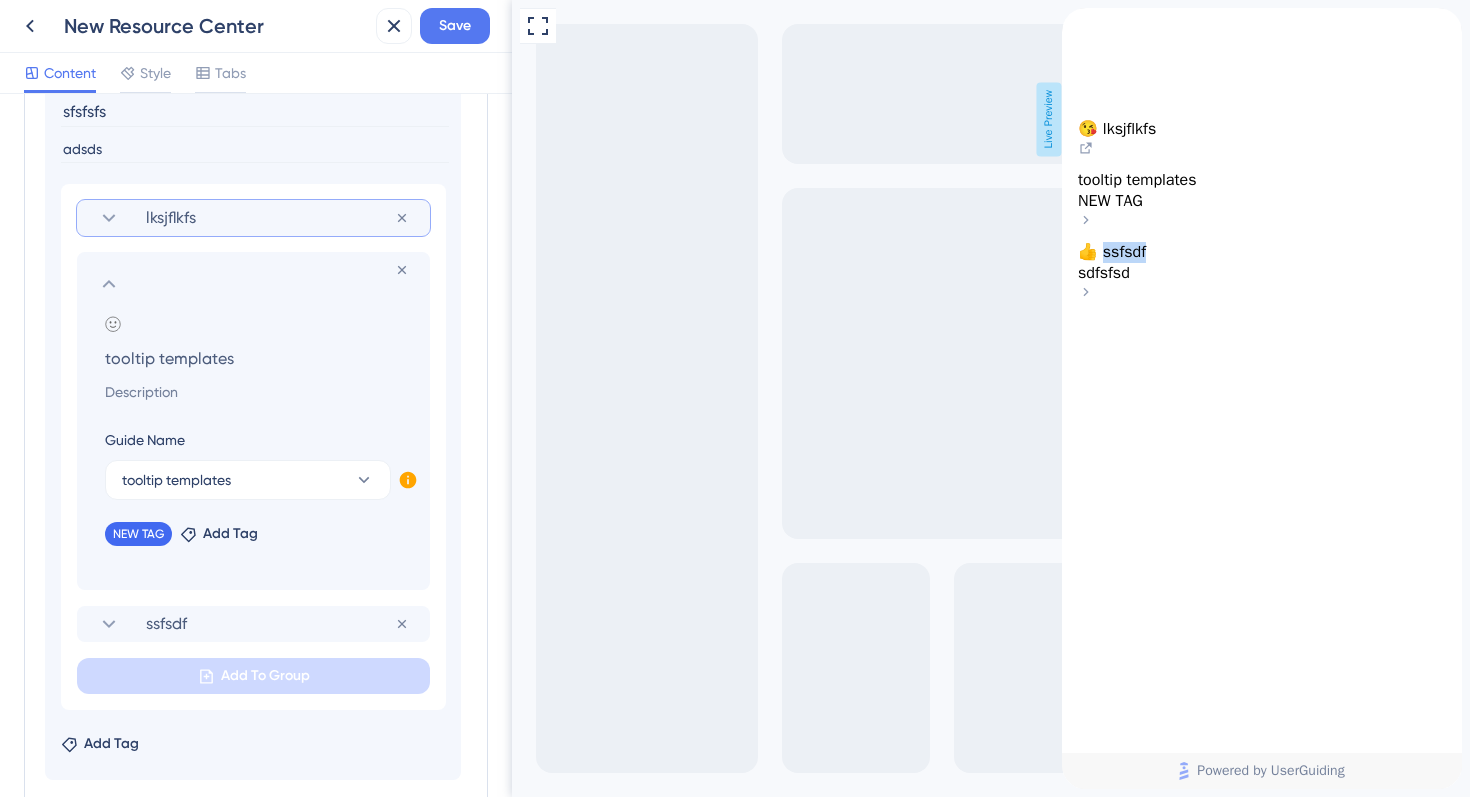 click on "👍   ssfsdf" at bounding box center [1112, 252] 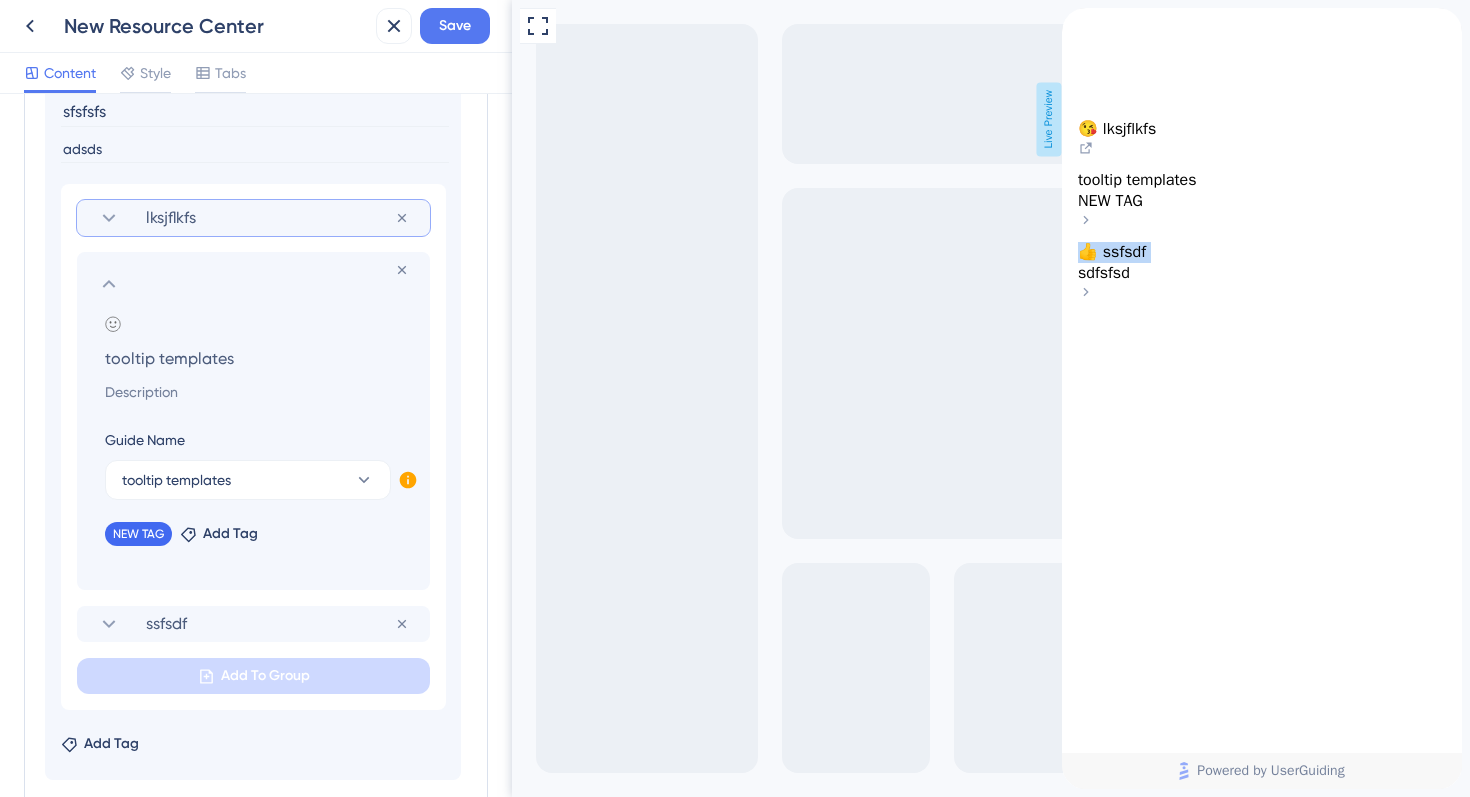 click on "👍   ssfsdf" at bounding box center [1112, 252] 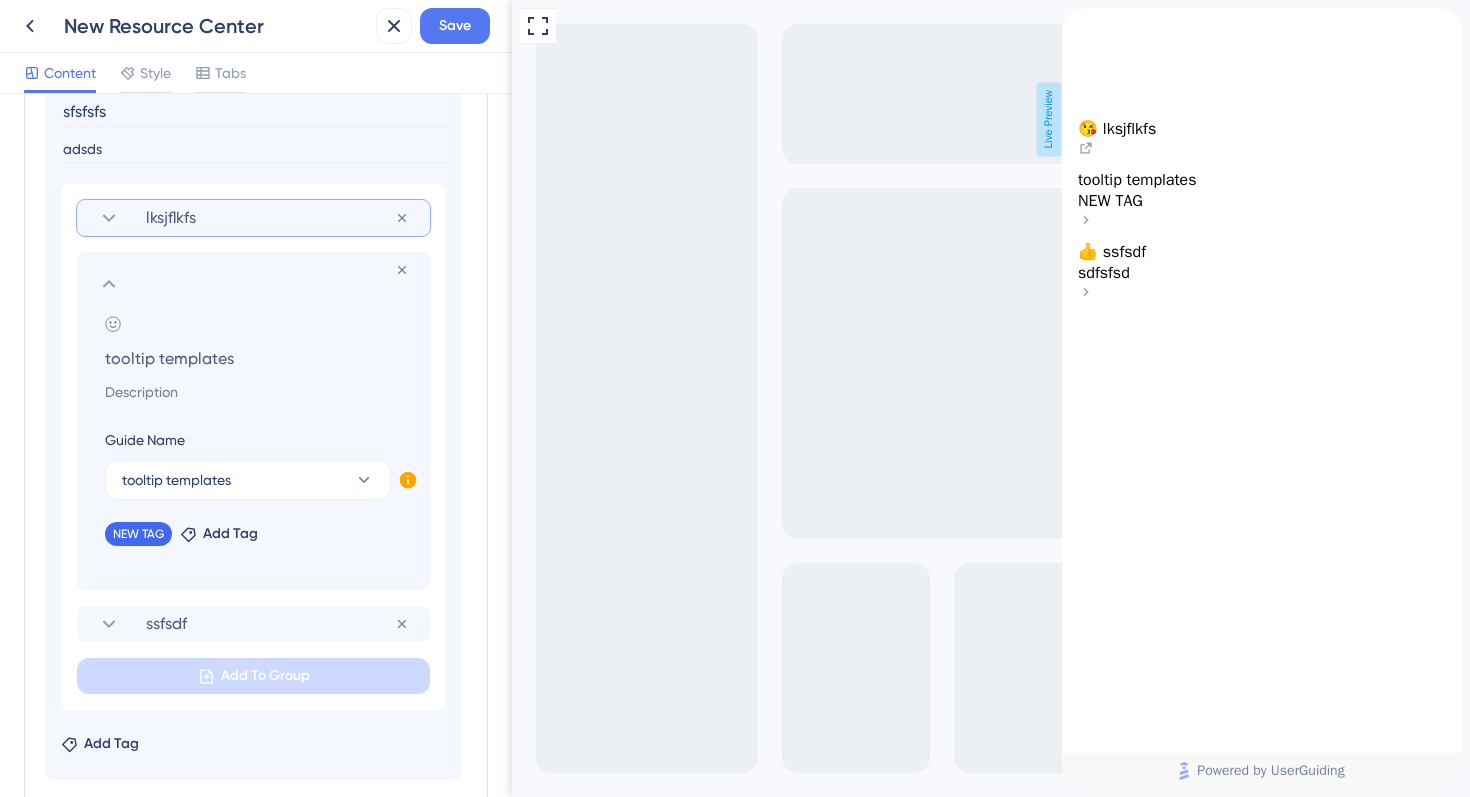 click on "tooltip templates NEW TAG" at bounding box center (1262, 191) 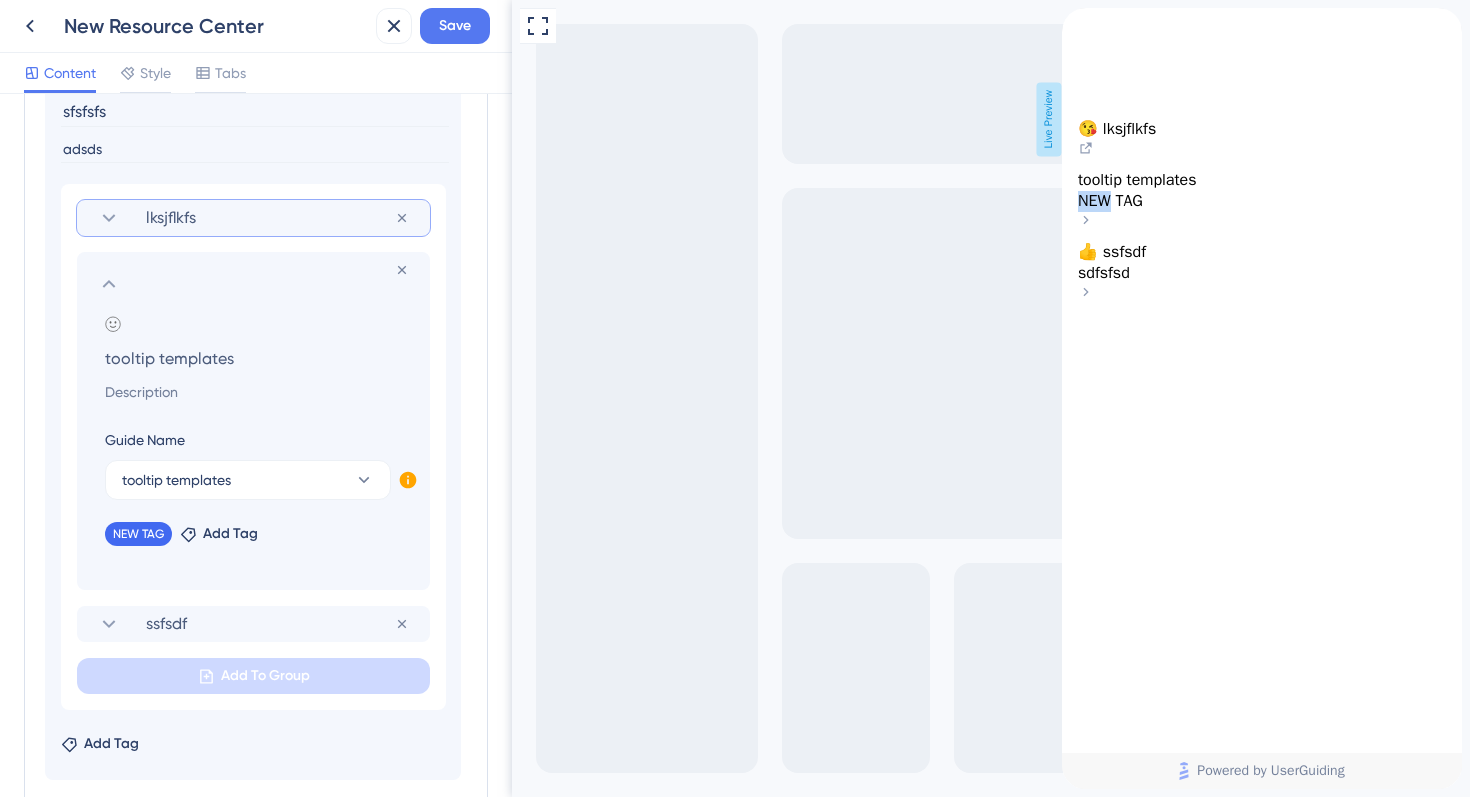click on "tooltip templates NEW TAG" at bounding box center (1262, 191) 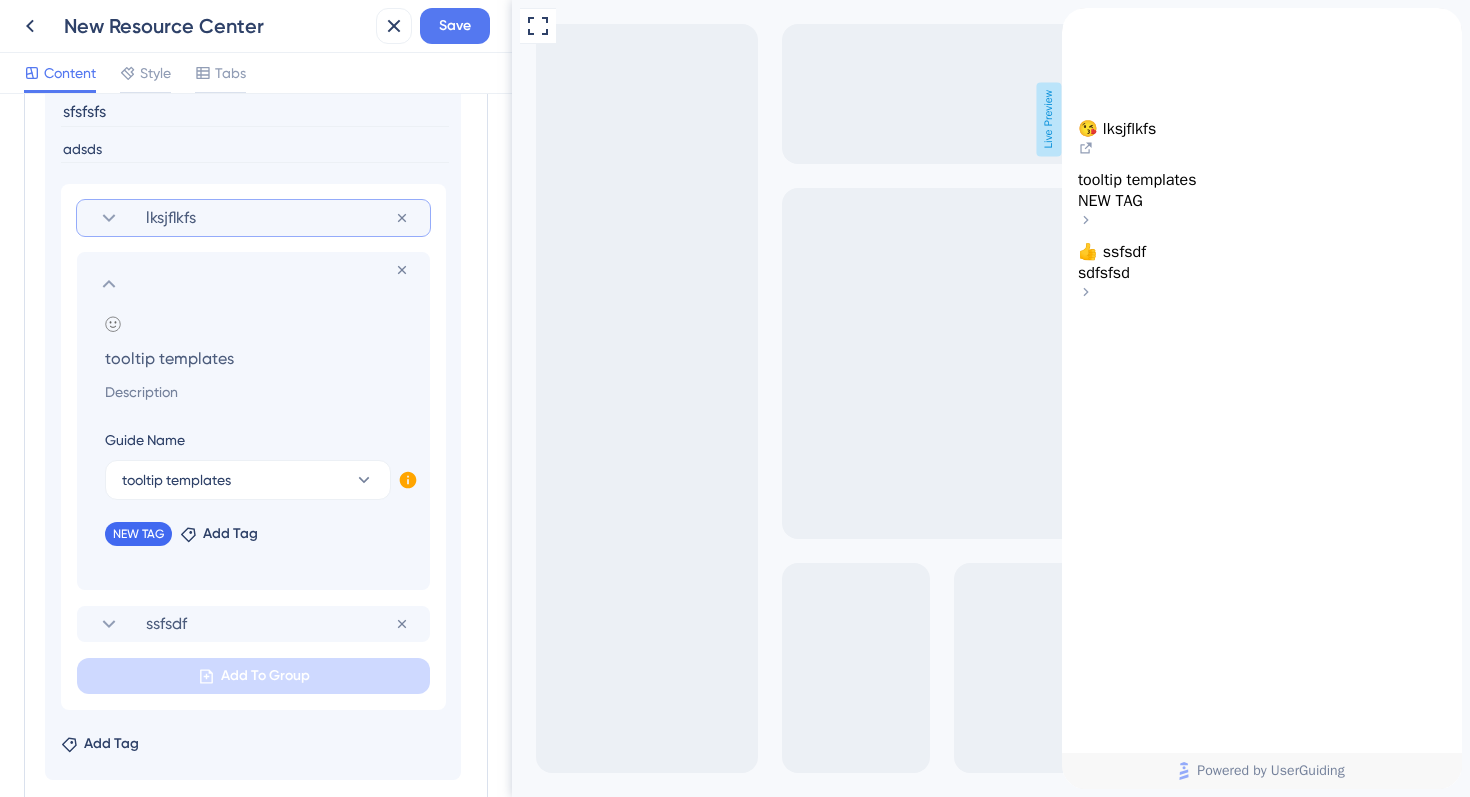click 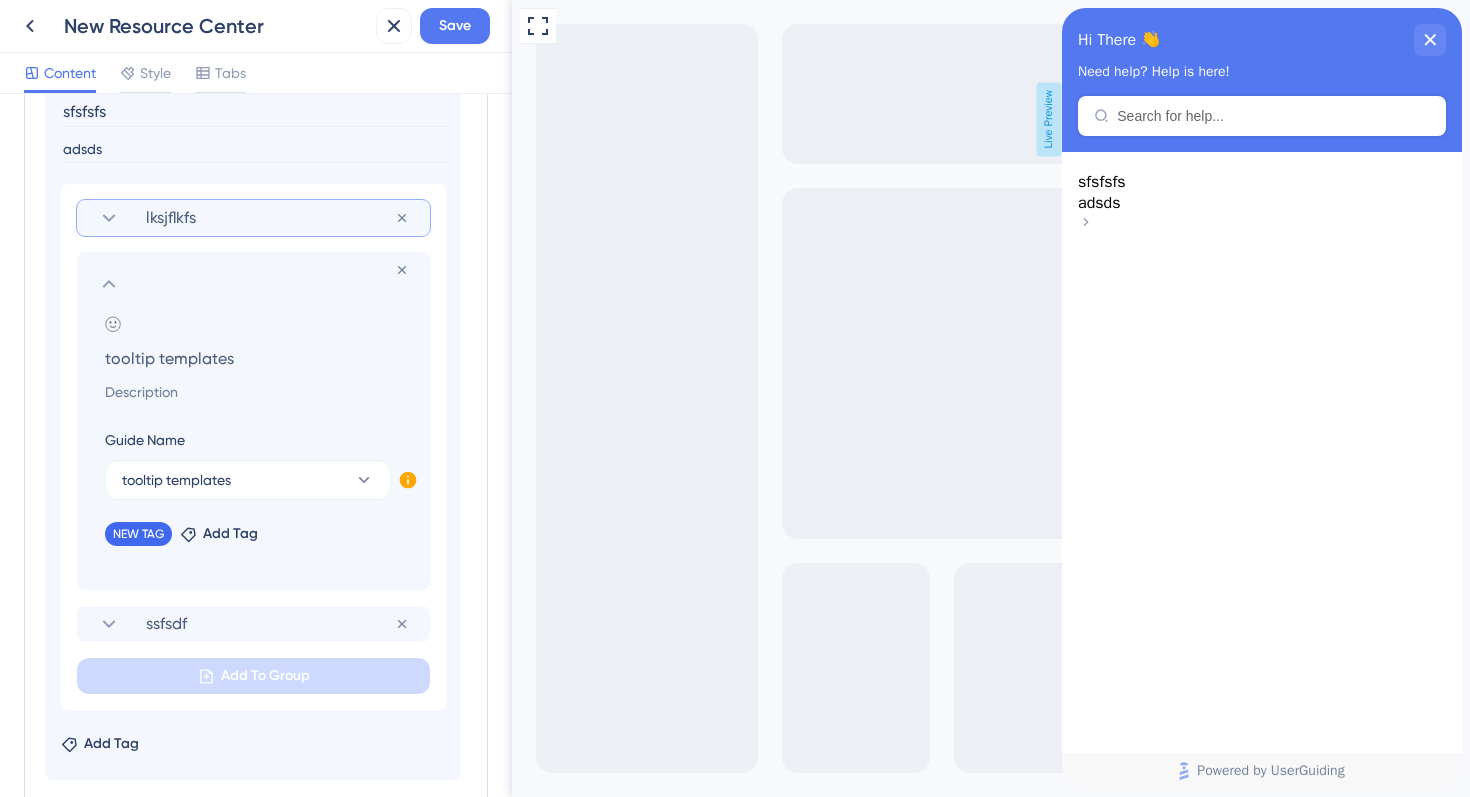 click on "sfsfsfs adsds" at bounding box center (1262, 452) 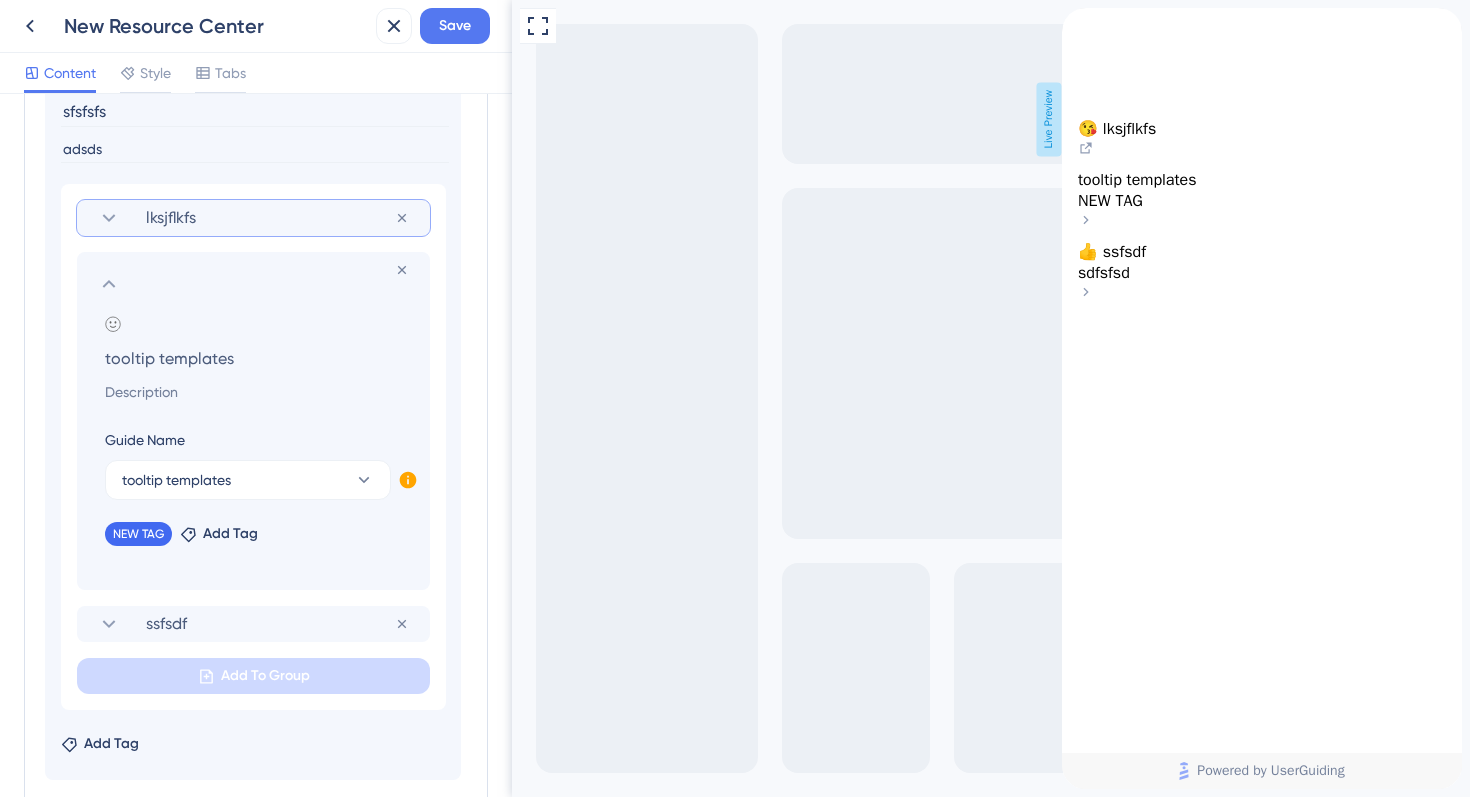 click 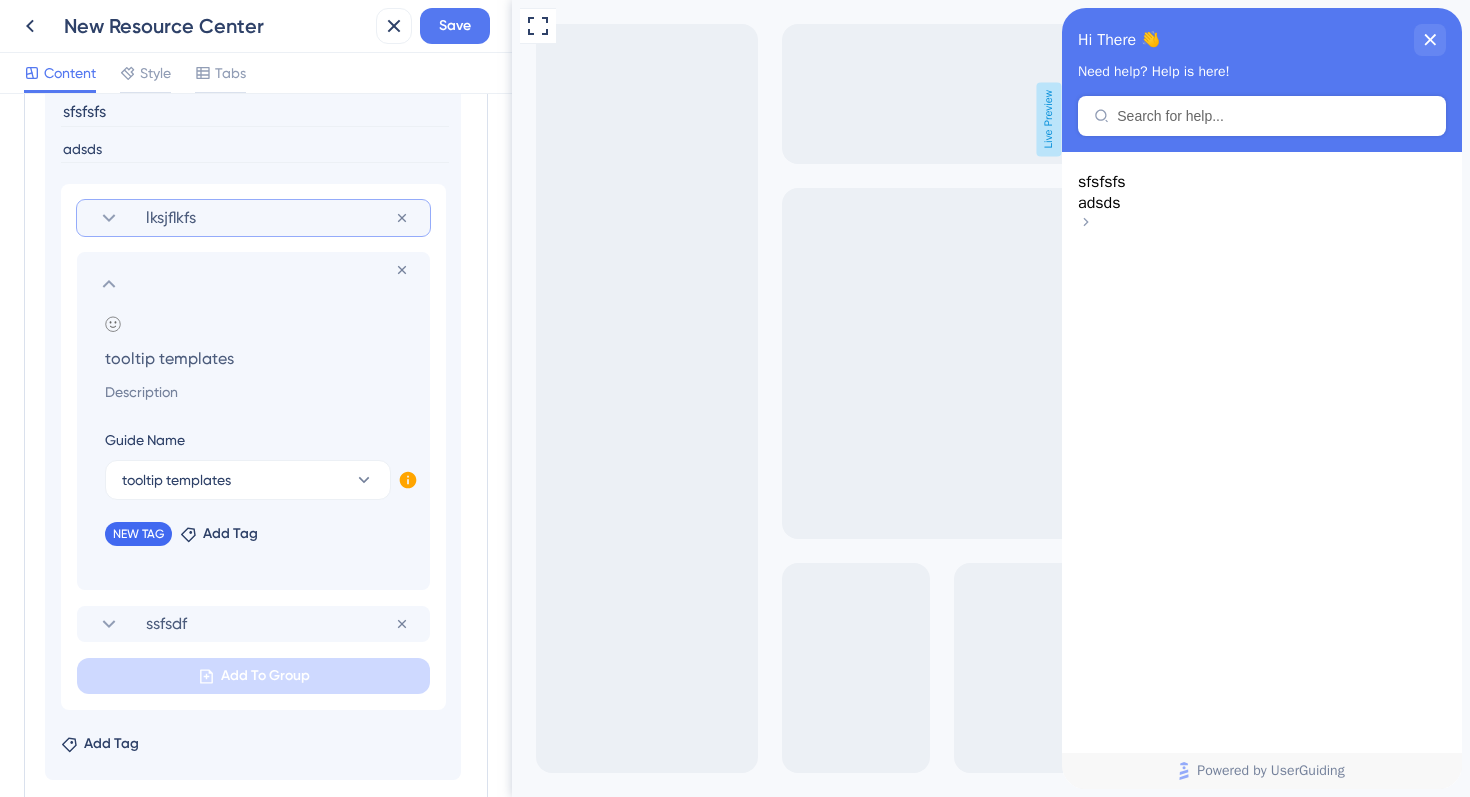 click on "Content Style Tabs" at bounding box center [256, 73] 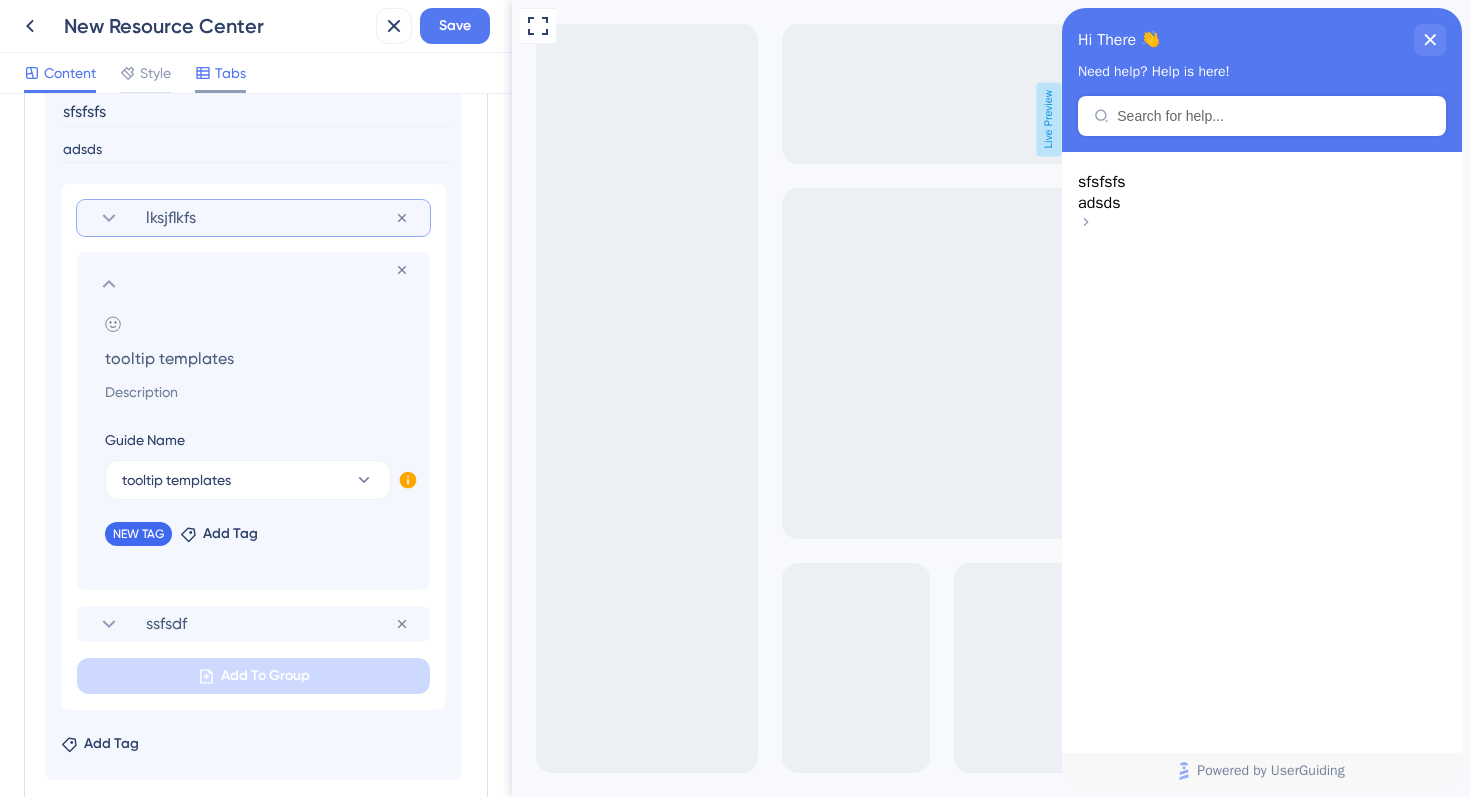 click on "Tabs" at bounding box center (230, 73) 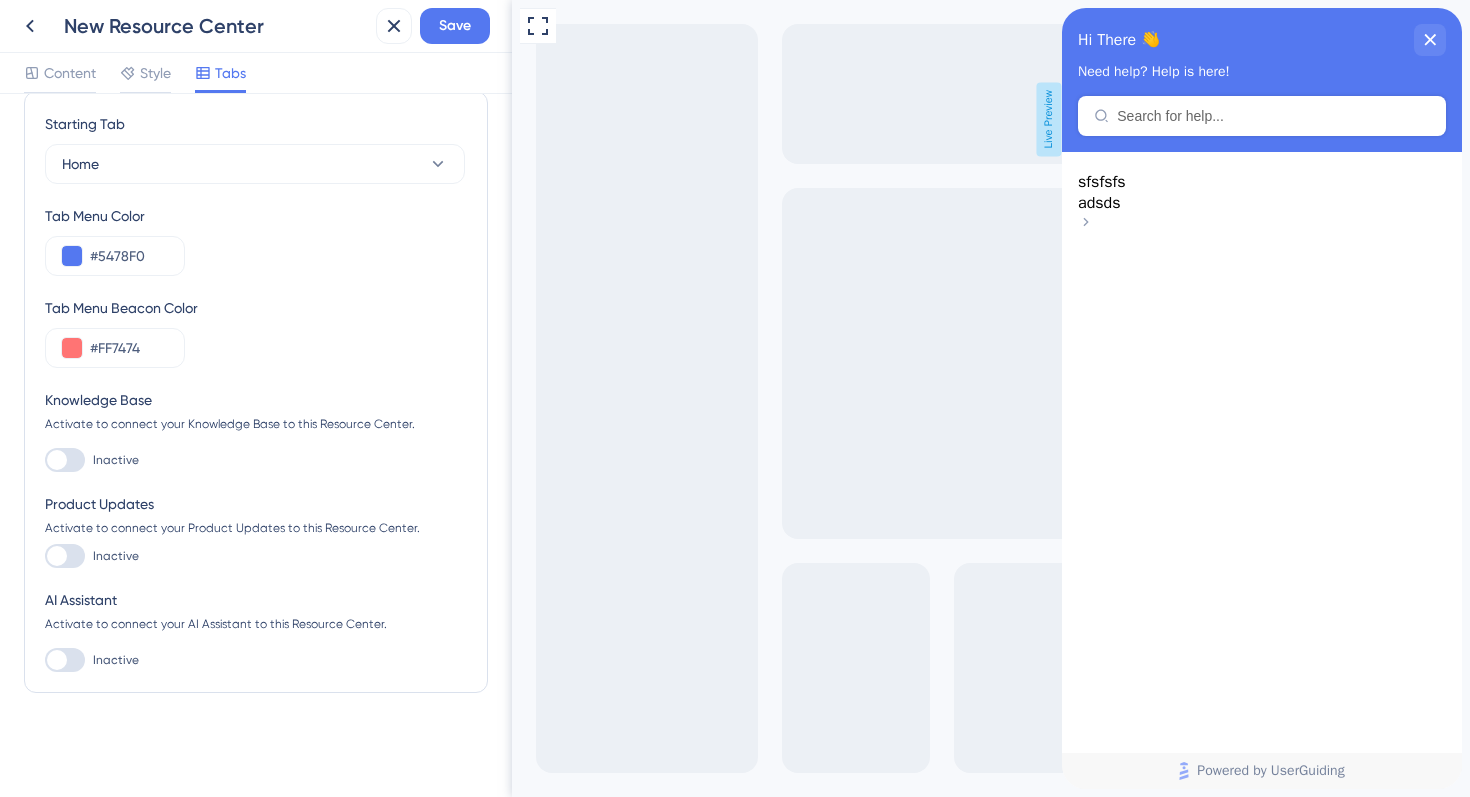 click at bounding box center [65, 460] 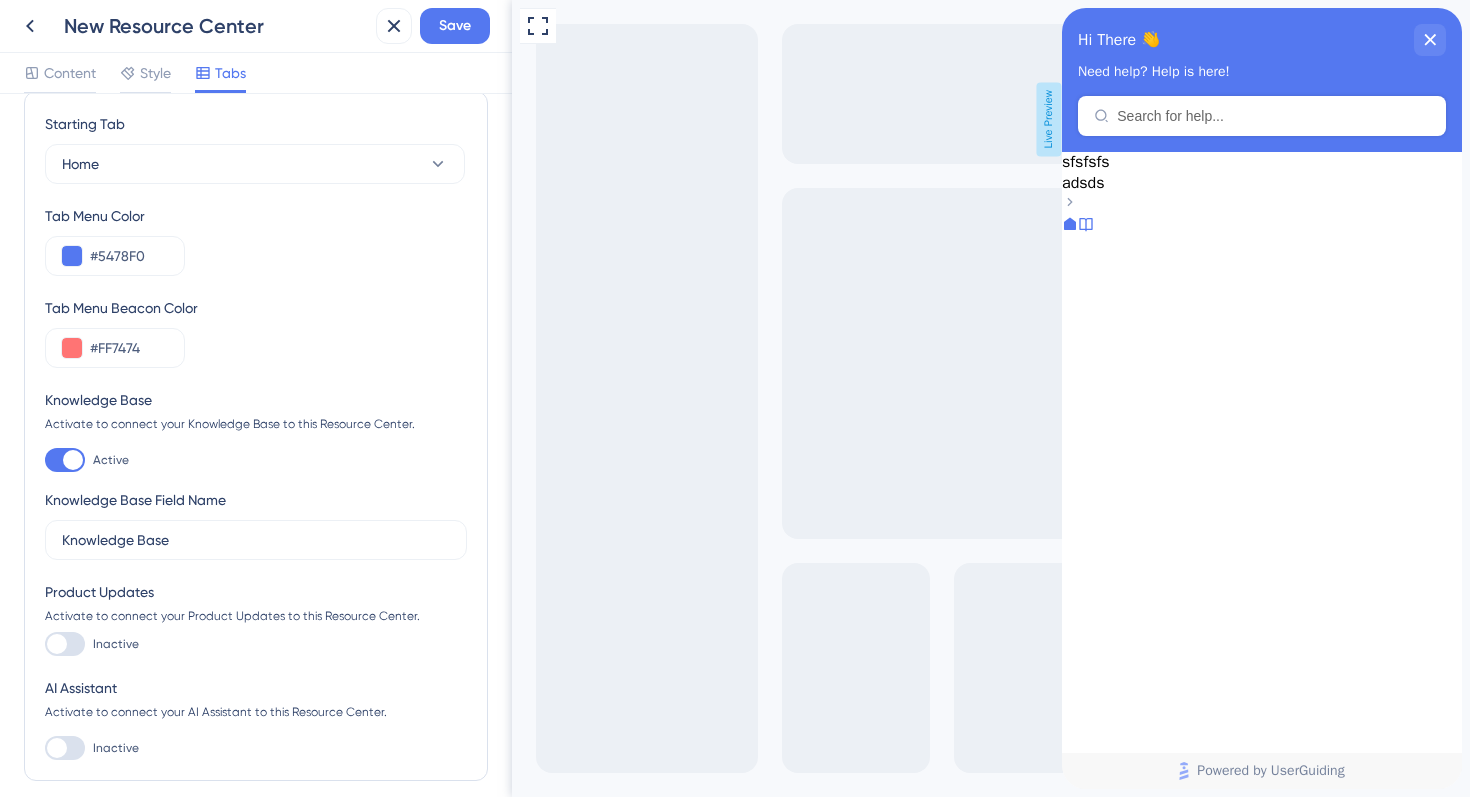 scroll, scrollTop: 0, scrollLeft: 0, axis: both 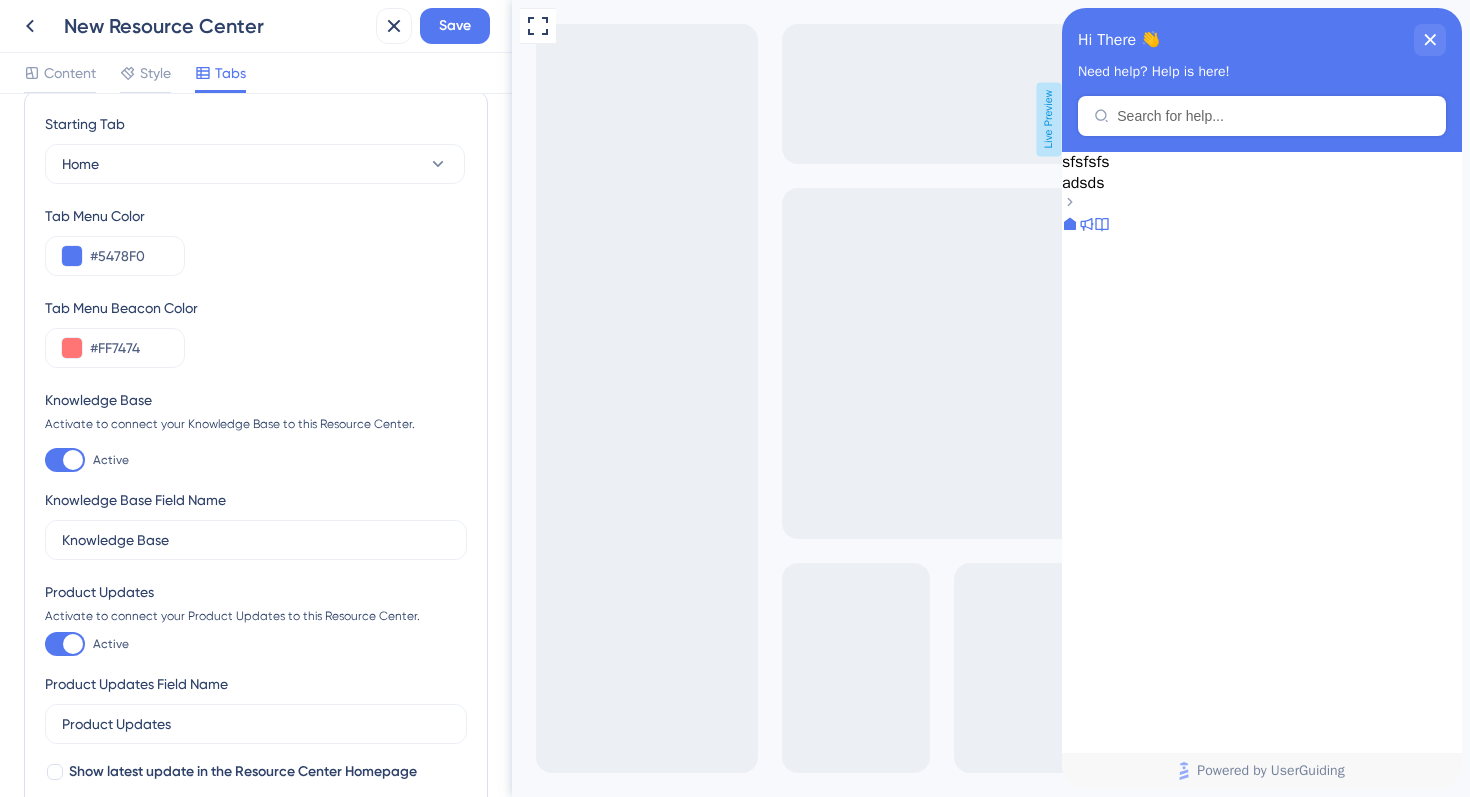 click on "adsds" at bounding box center [1083, 183] 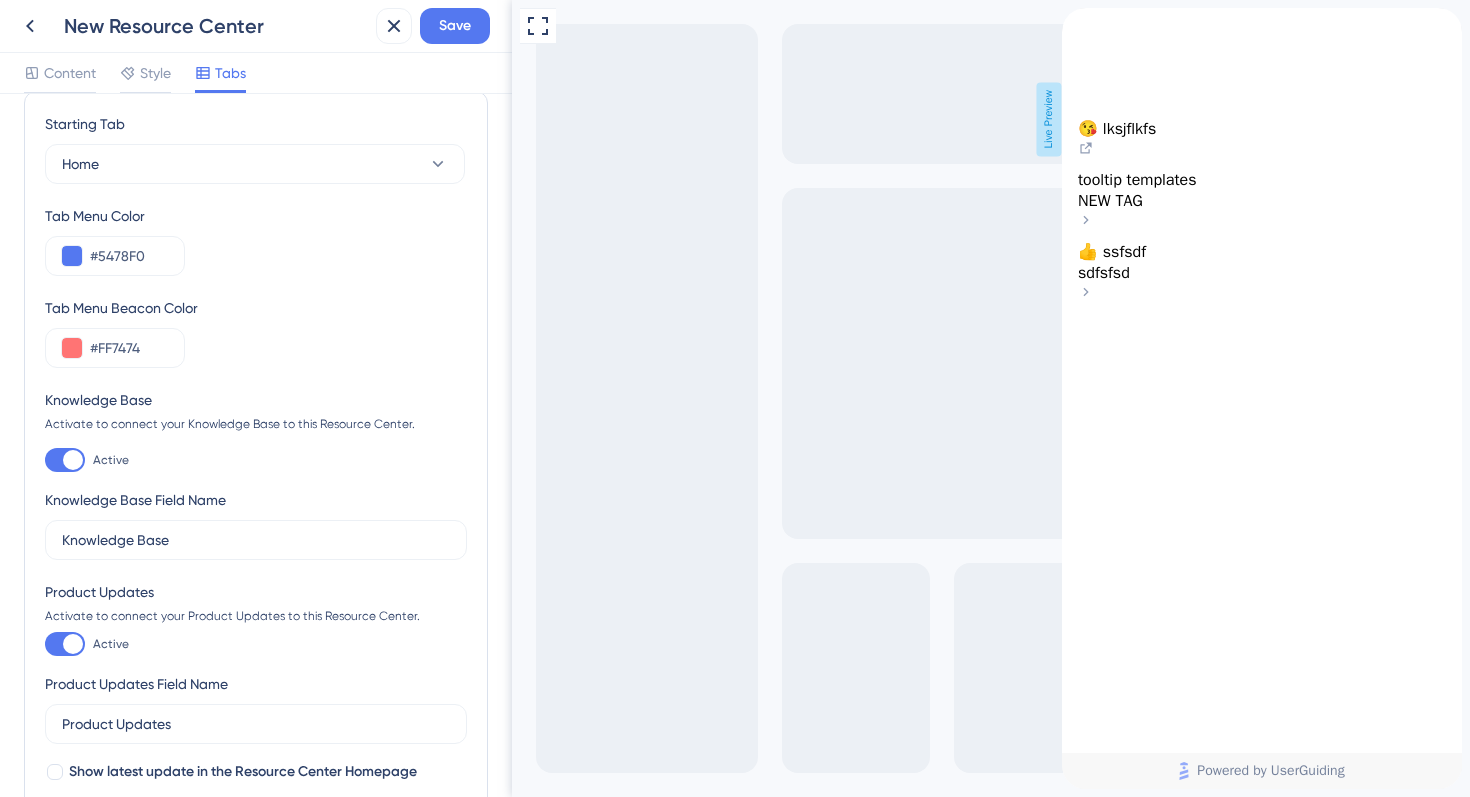 click on "😘   lksjflkfs" at bounding box center (1117, 129) 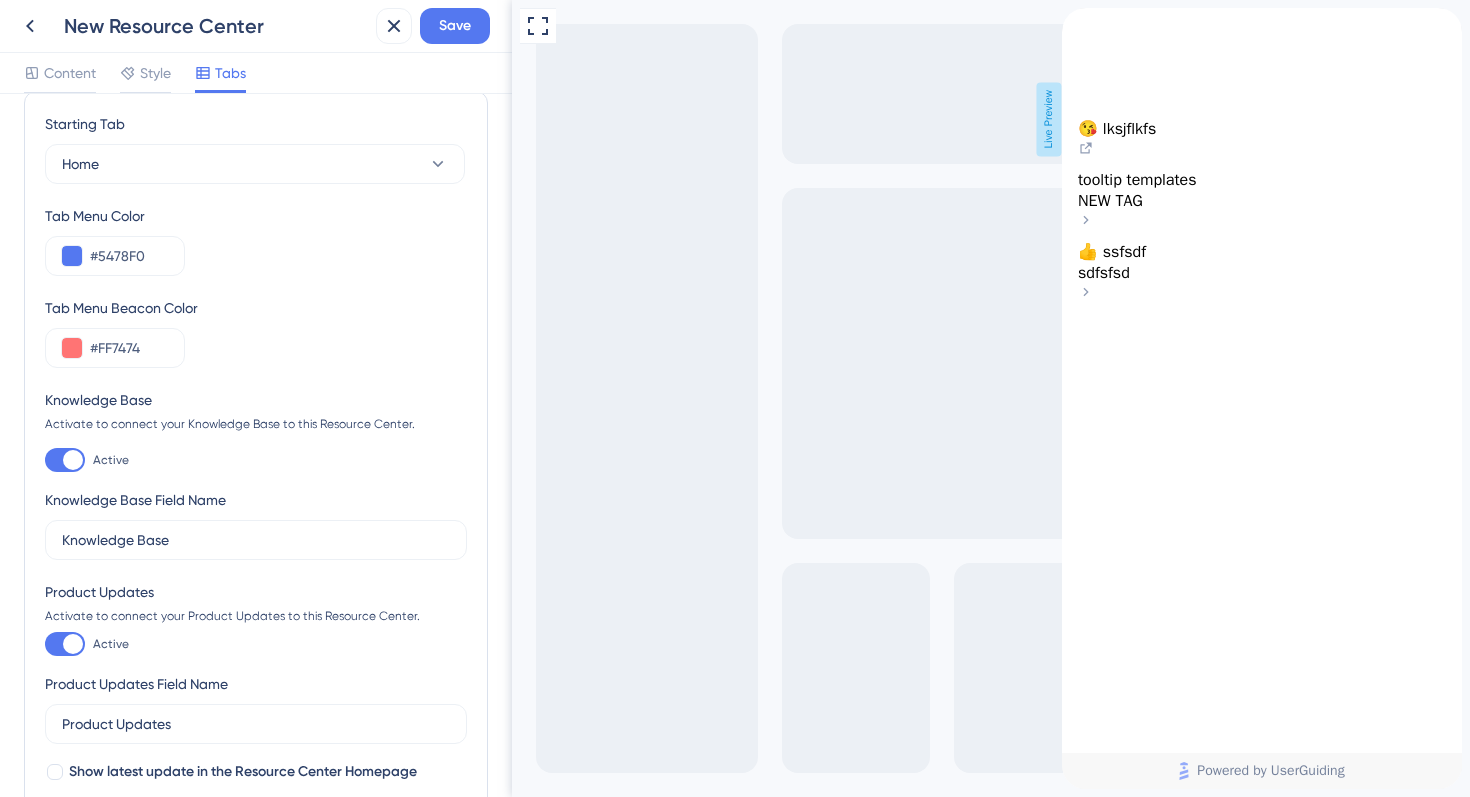 click on "👍   ssfsdf sdfsfsd" at bounding box center (1262, 263) 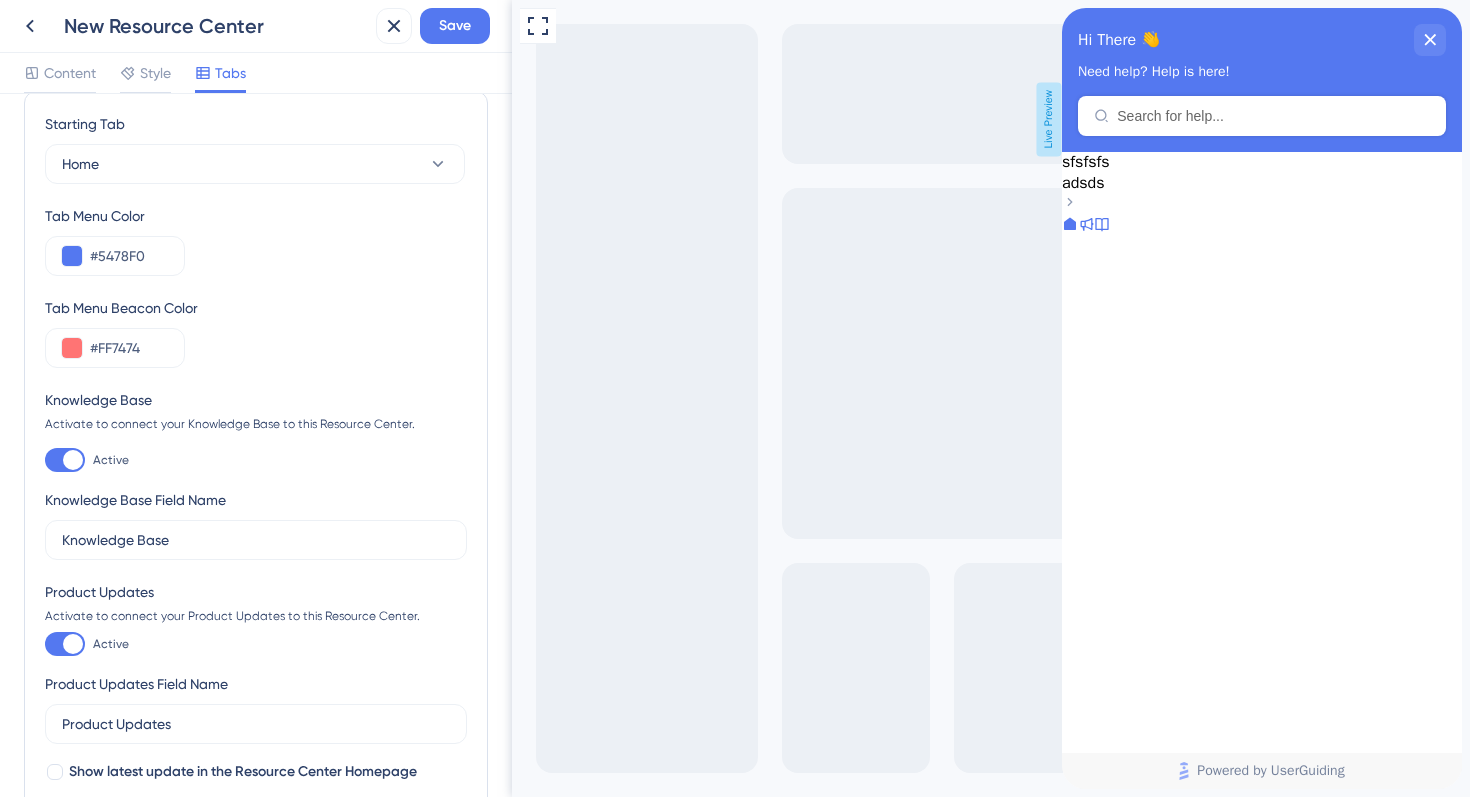 click on "adsds" at bounding box center (1083, 183) 